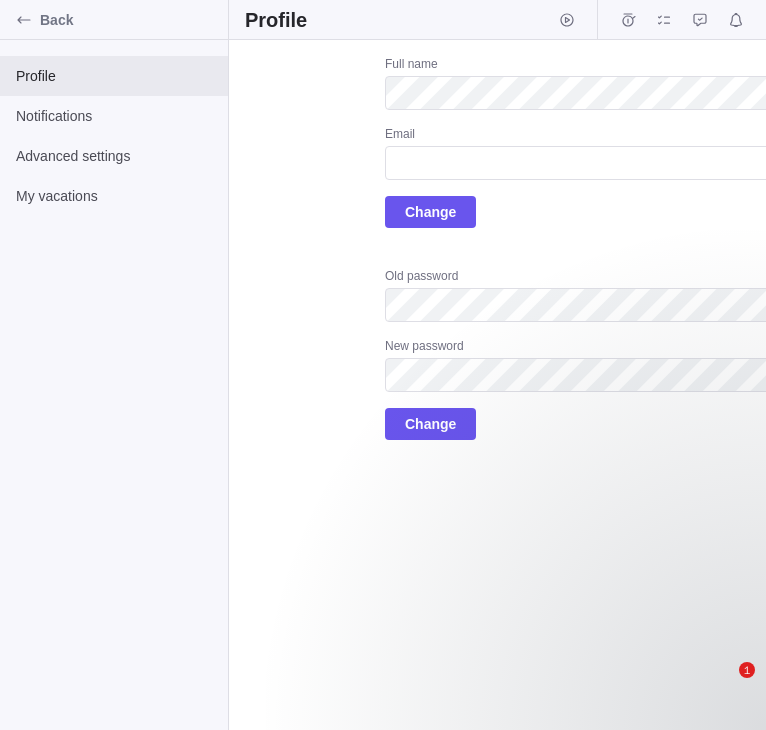 scroll, scrollTop: 0, scrollLeft: 0, axis: both 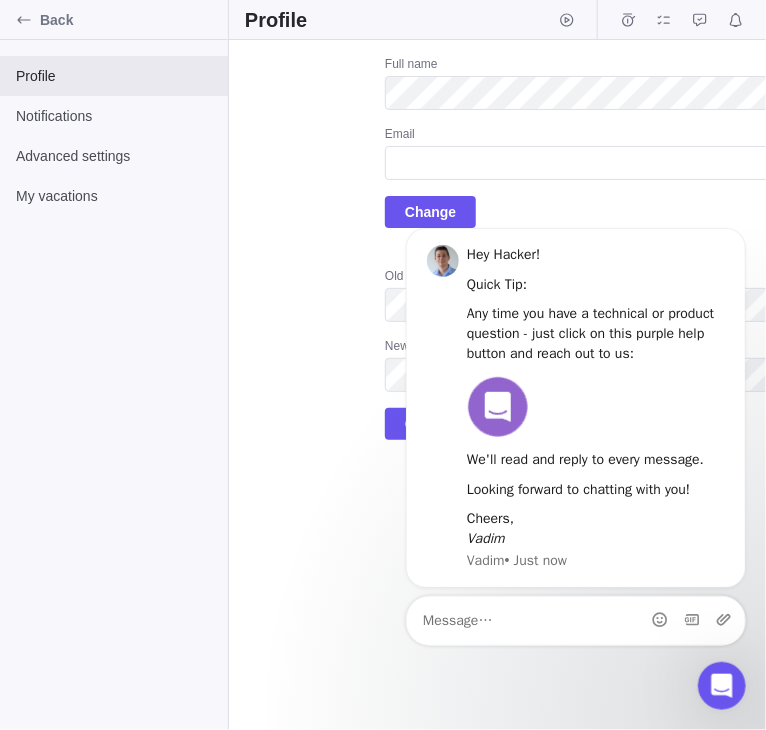 click on "Upload Full name Email Change Old password New password Change" at bounding box center (595, 248) 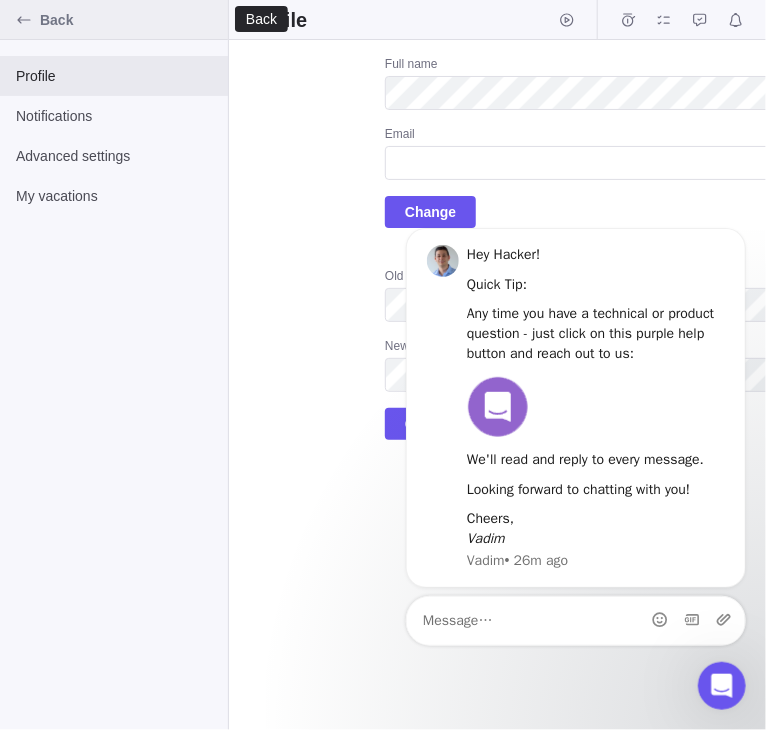 click on "Back" at bounding box center (130, 20) 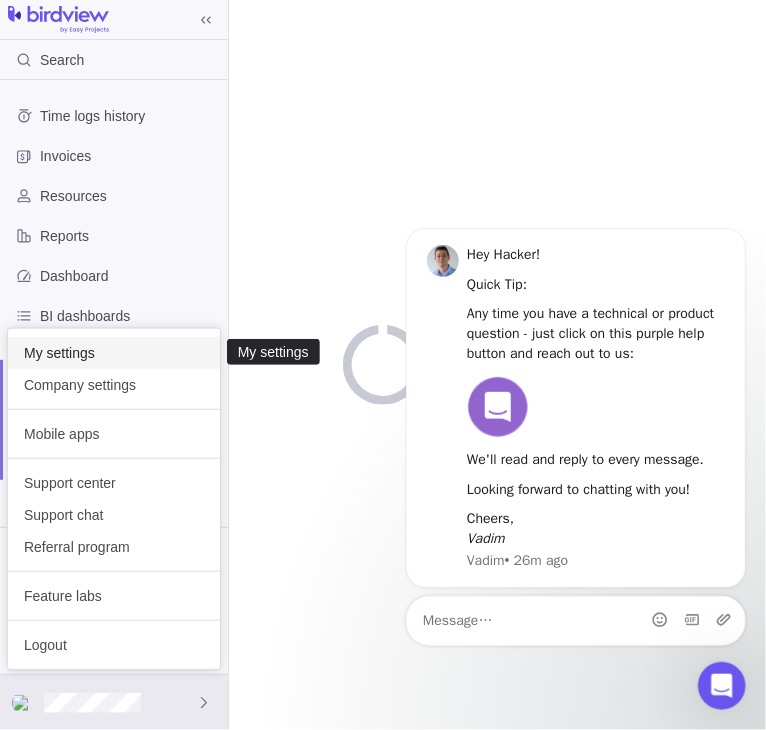 click on "My settings" at bounding box center (114, 353) 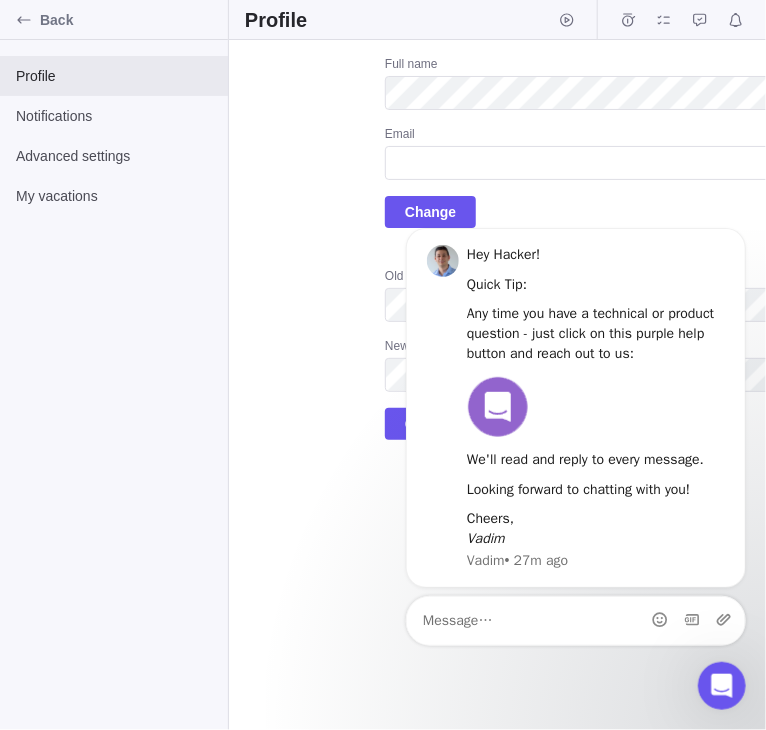 click 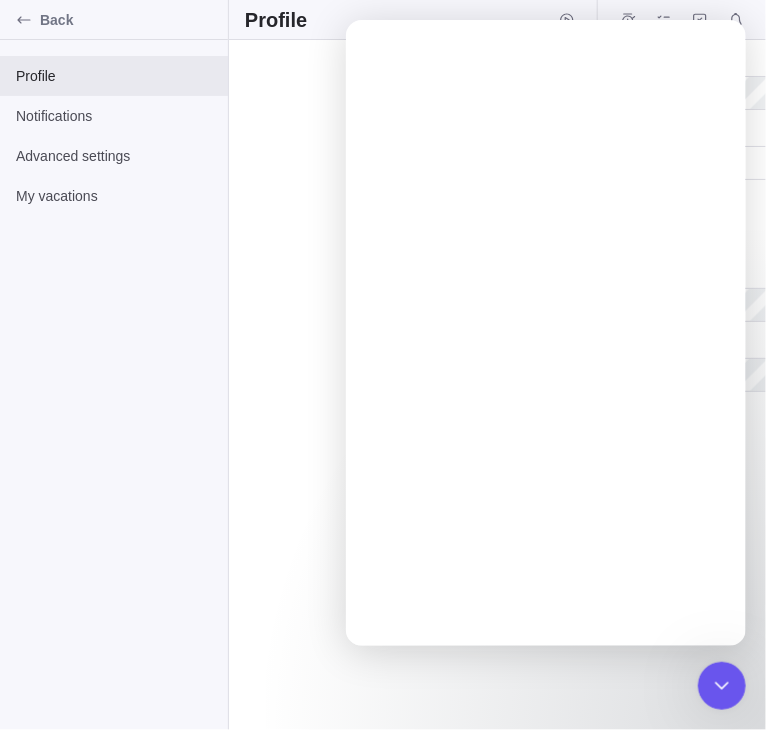 scroll, scrollTop: 0, scrollLeft: 0, axis: both 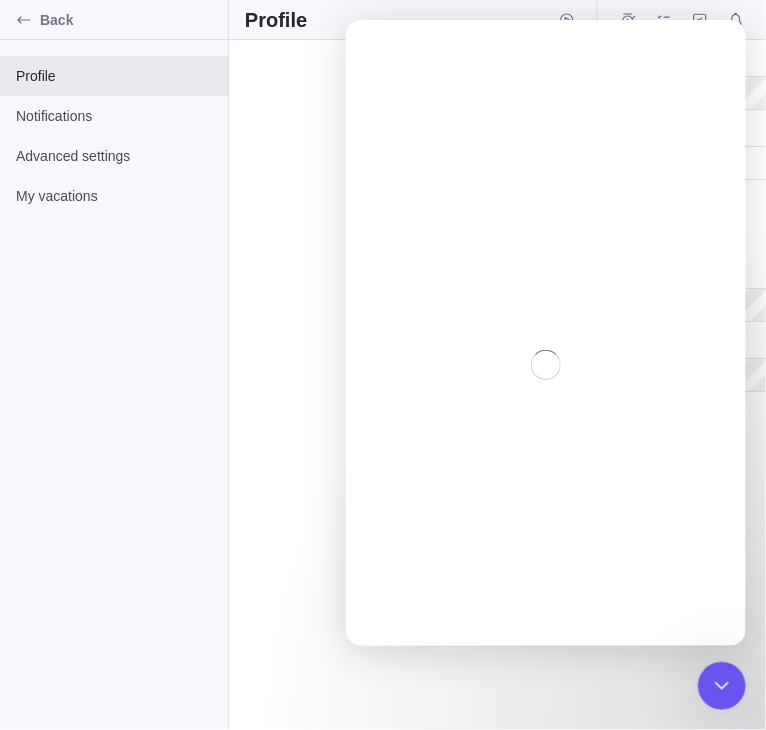 click 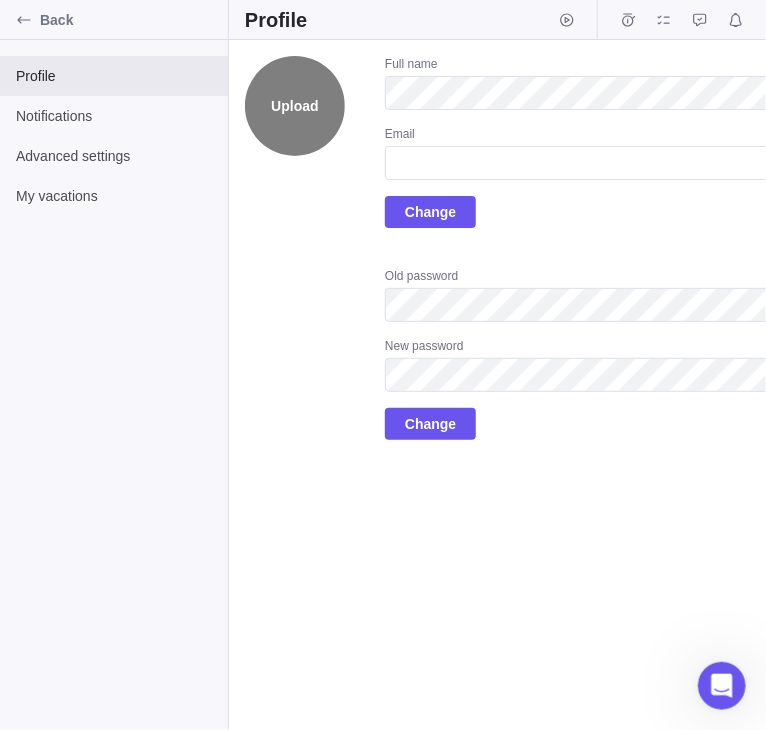 scroll, scrollTop: 0, scrollLeft: 0, axis: both 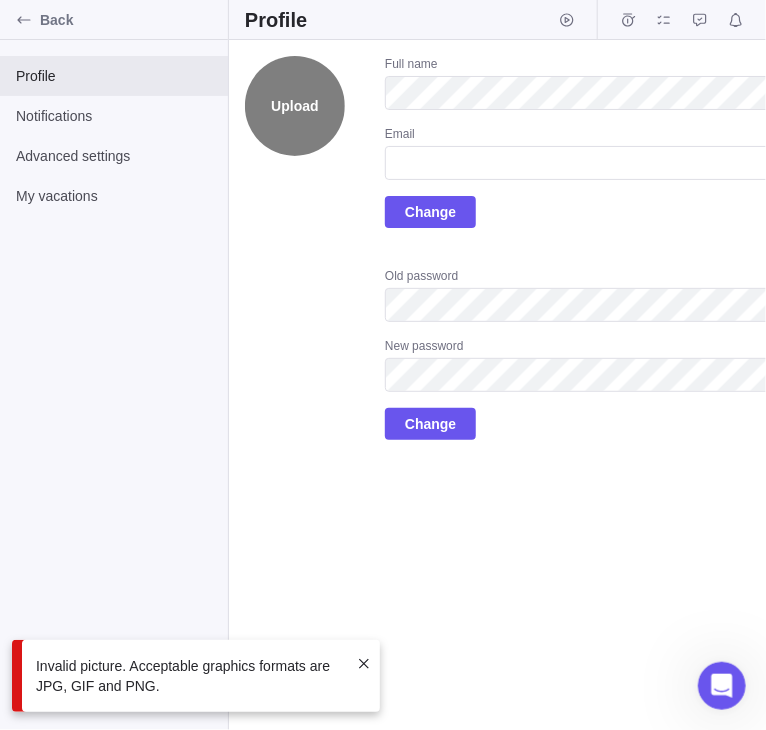 click on "Upload" at bounding box center [295, 106] 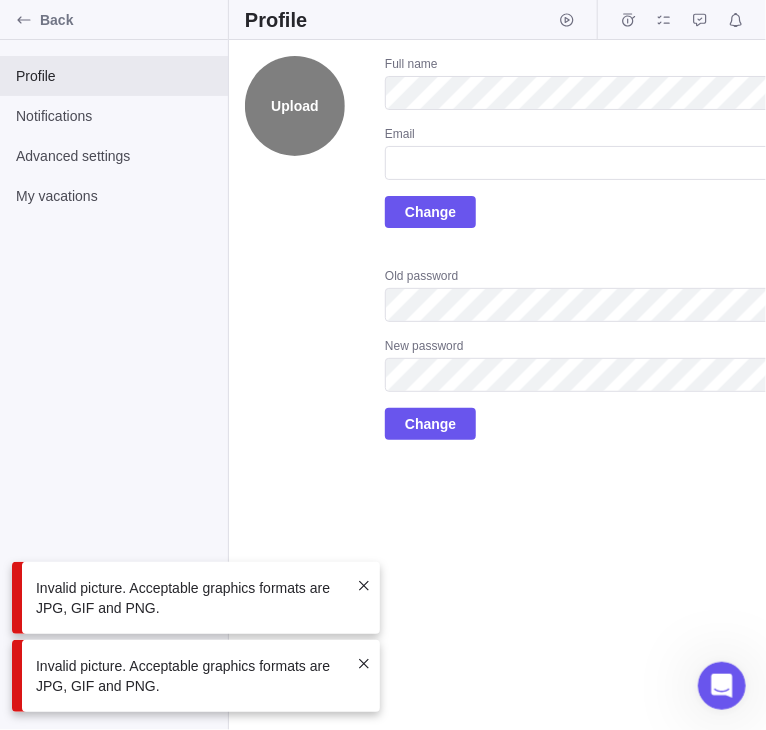 click on "Upload" at bounding box center [295, 106] 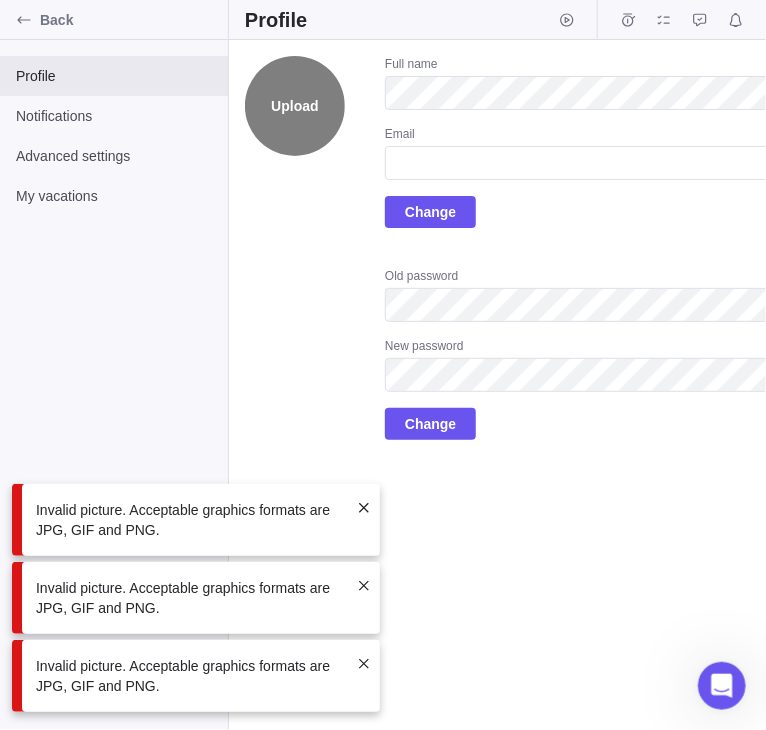 click on "Upload" at bounding box center [295, 106] 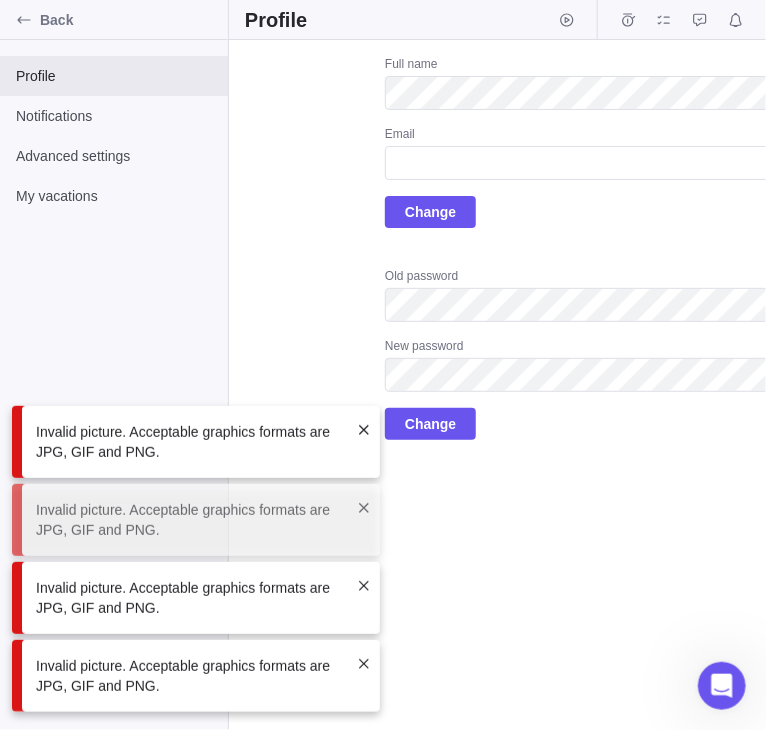 click at bounding box center [364, 430] 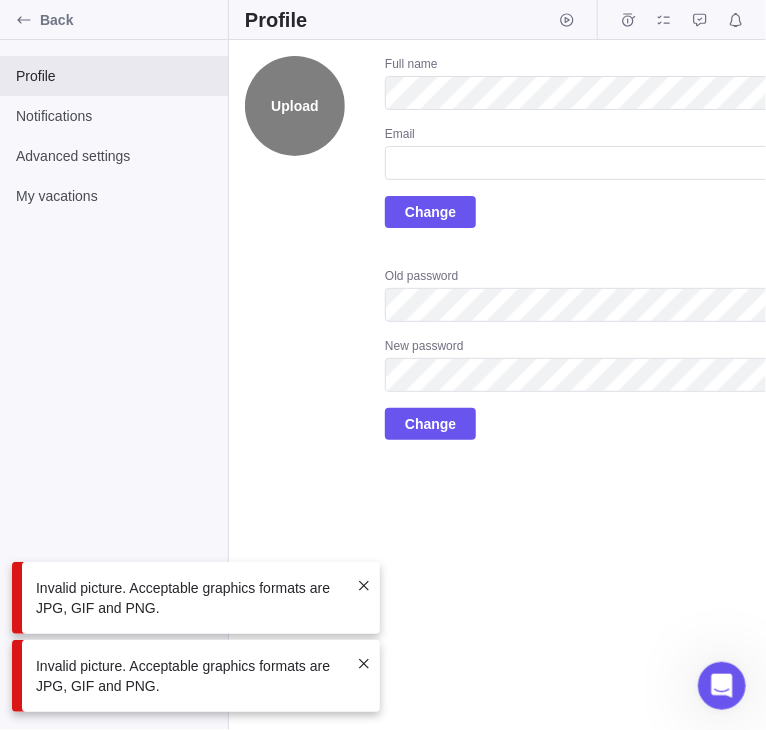 click on "Upload" at bounding box center (295, 106) 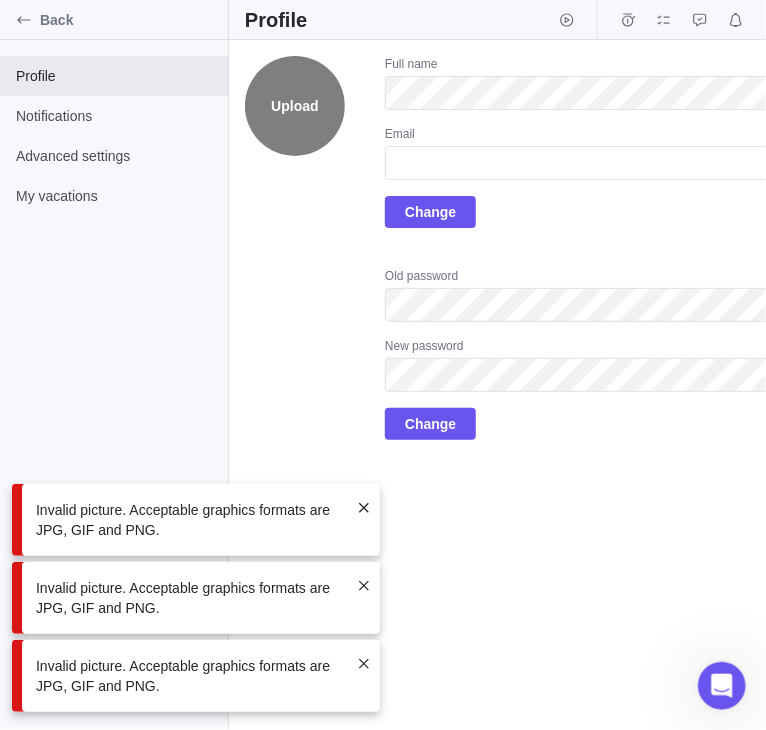click on "Upload" at bounding box center (295, 106) 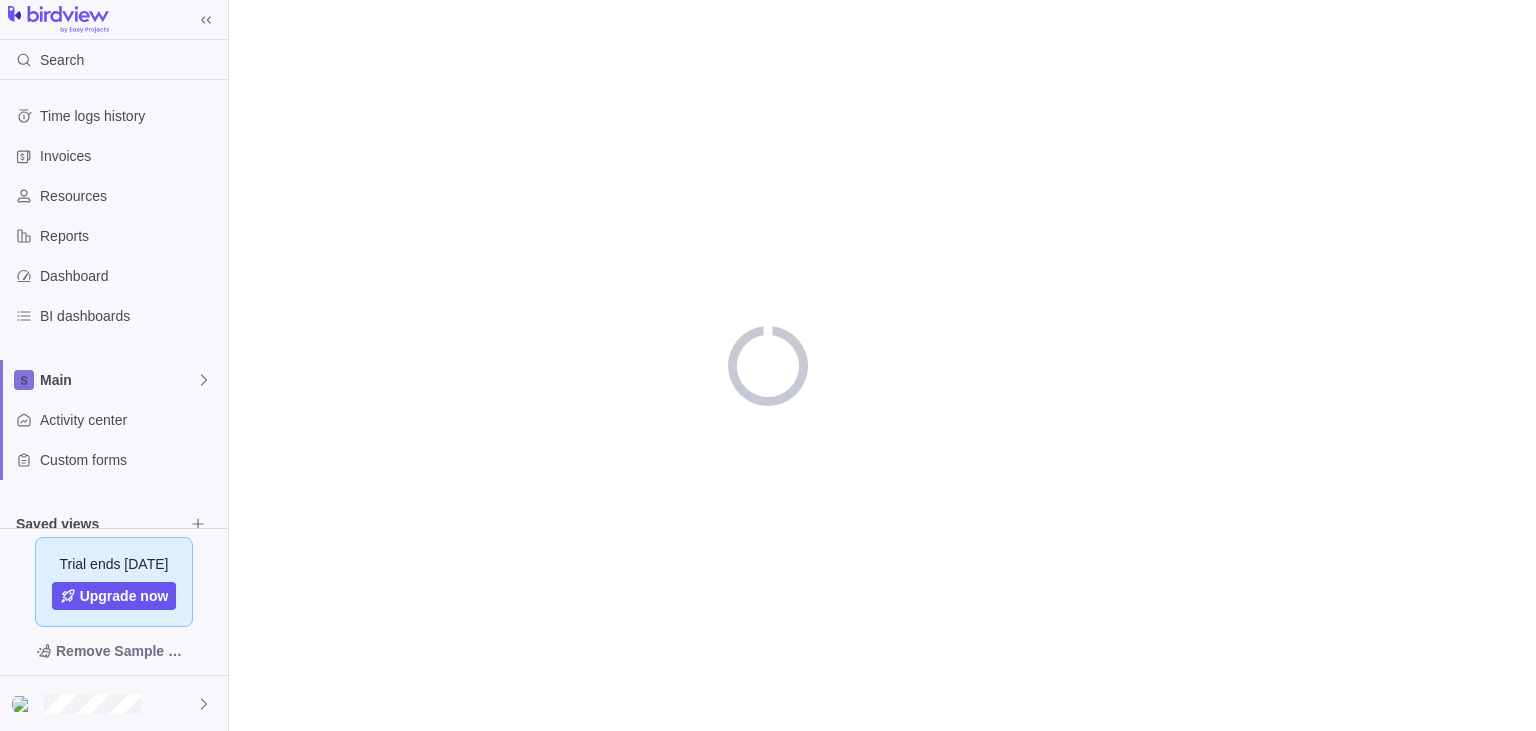 scroll, scrollTop: 0, scrollLeft: 0, axis: both 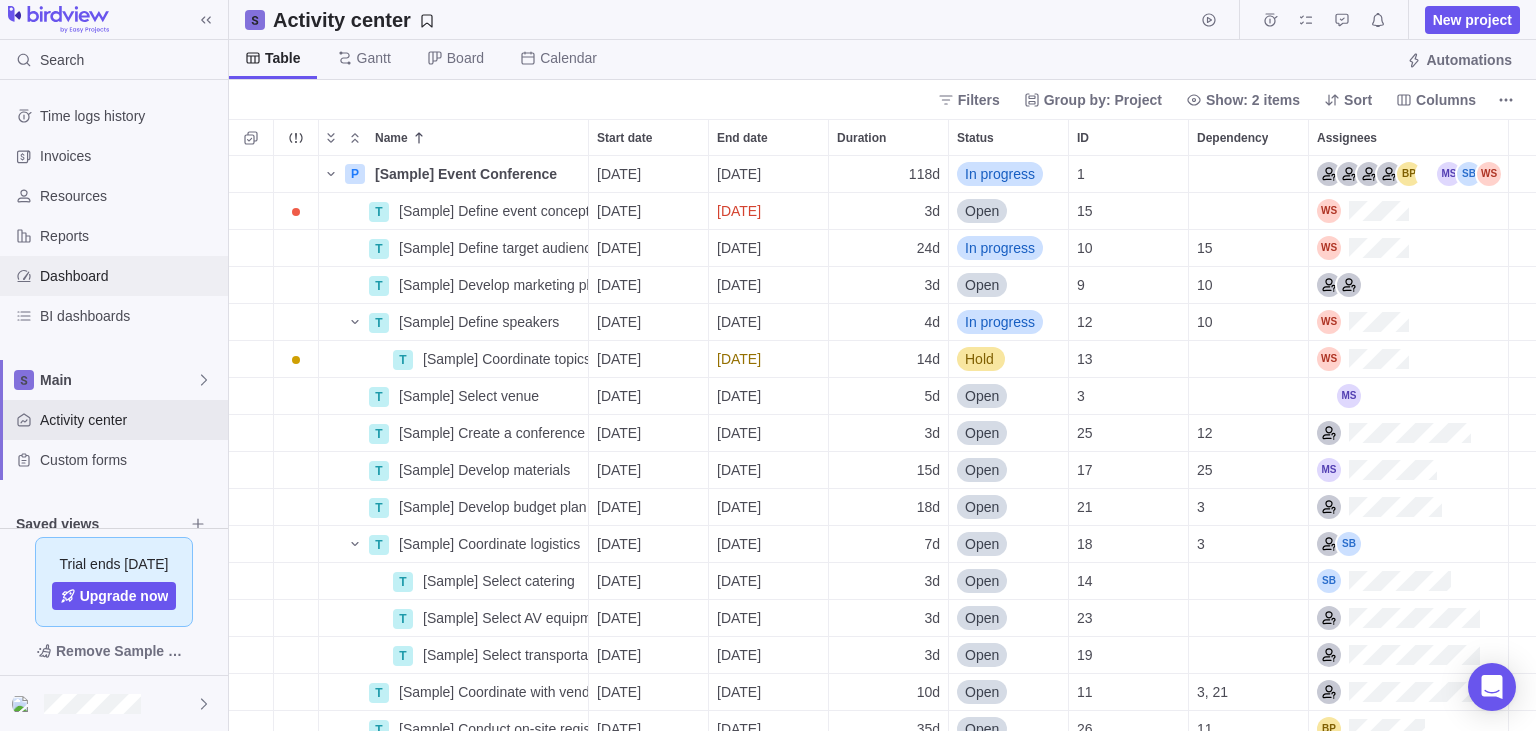 click on "Dashboard" at bounding box center (130, 276) 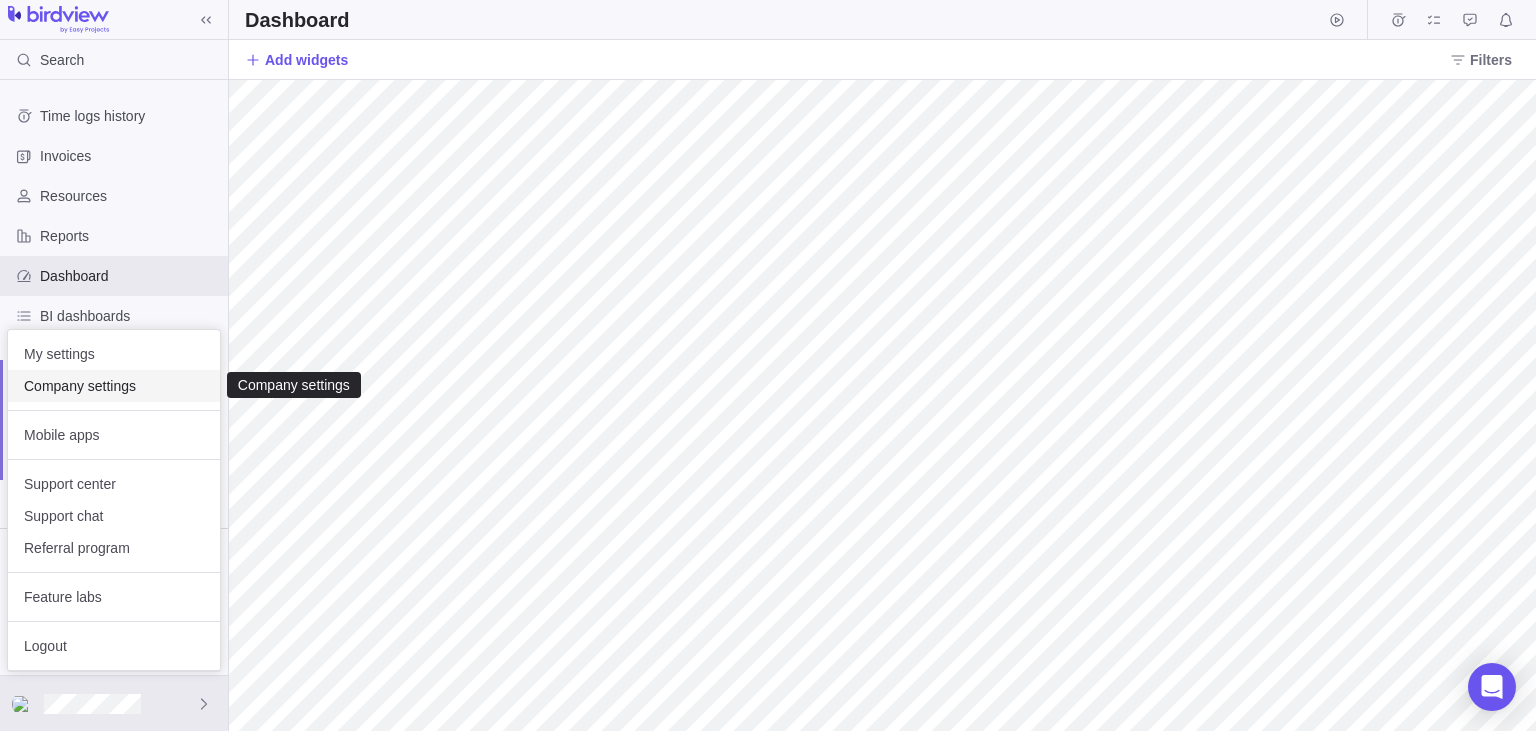 click on "Company settings" at bounding box center [114, 386] 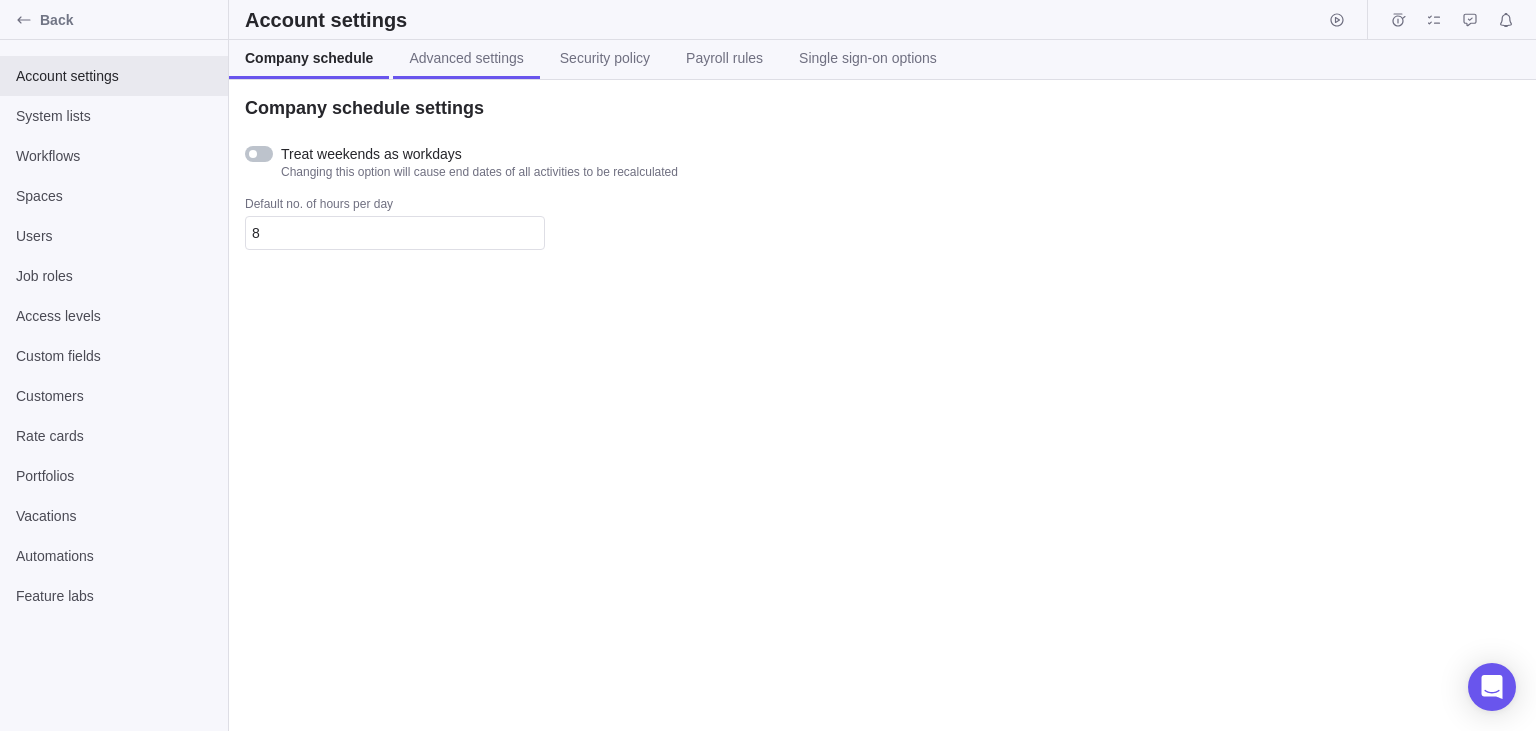 click on "Advanced settings" at bounding box center (466, 58) 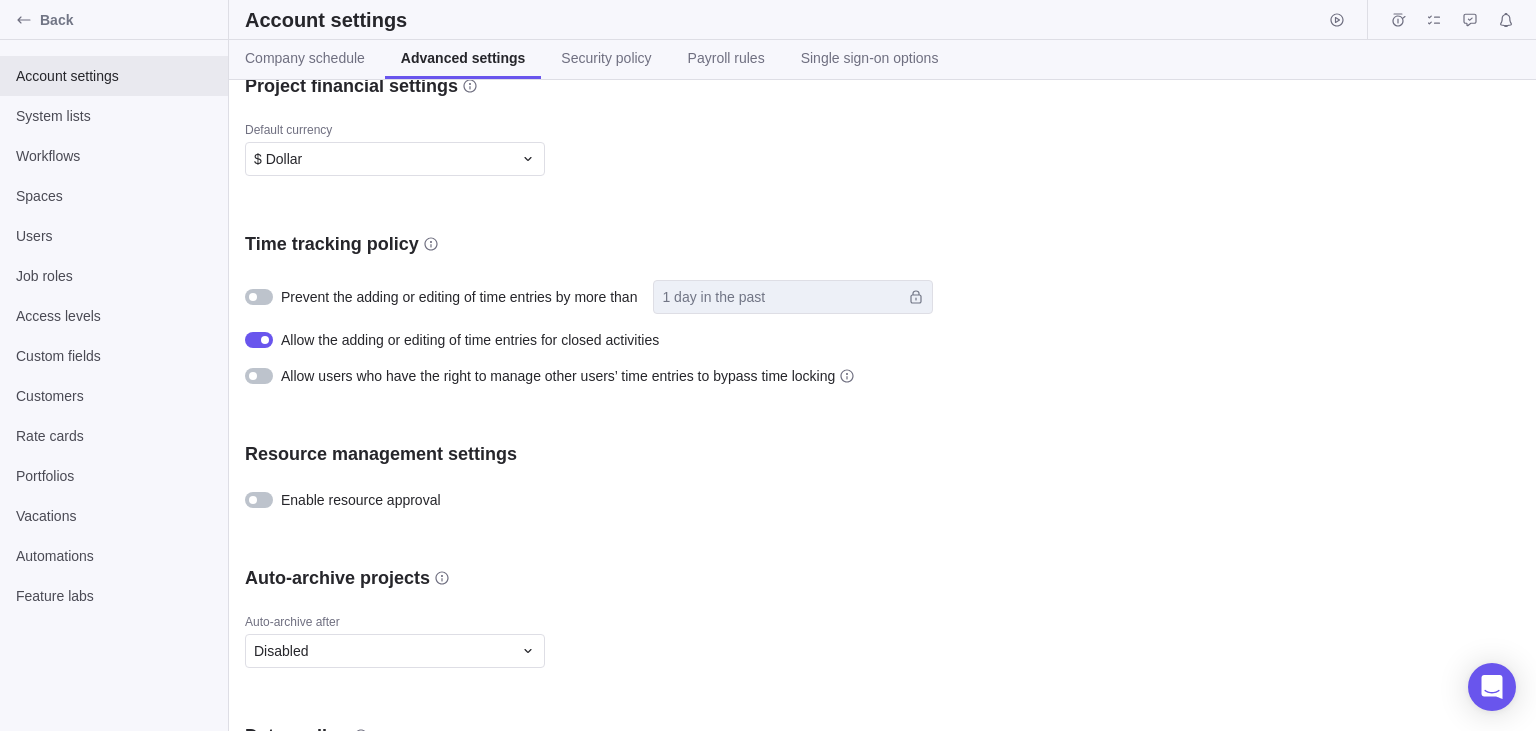 scroll, scrollTop: 754, scrollLeft: 0, axis: vertical 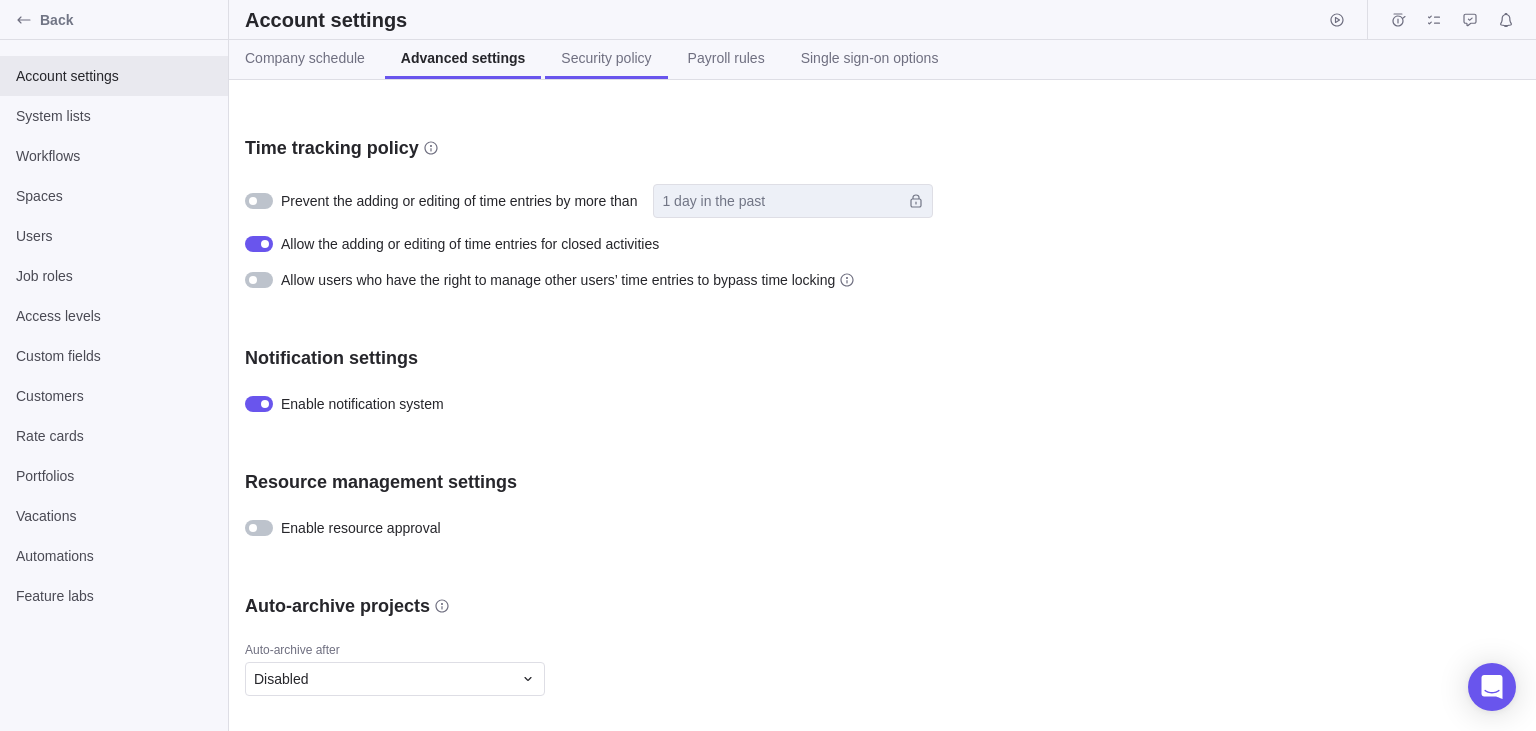 click on "Security policy" at bounding box center (606, 58) 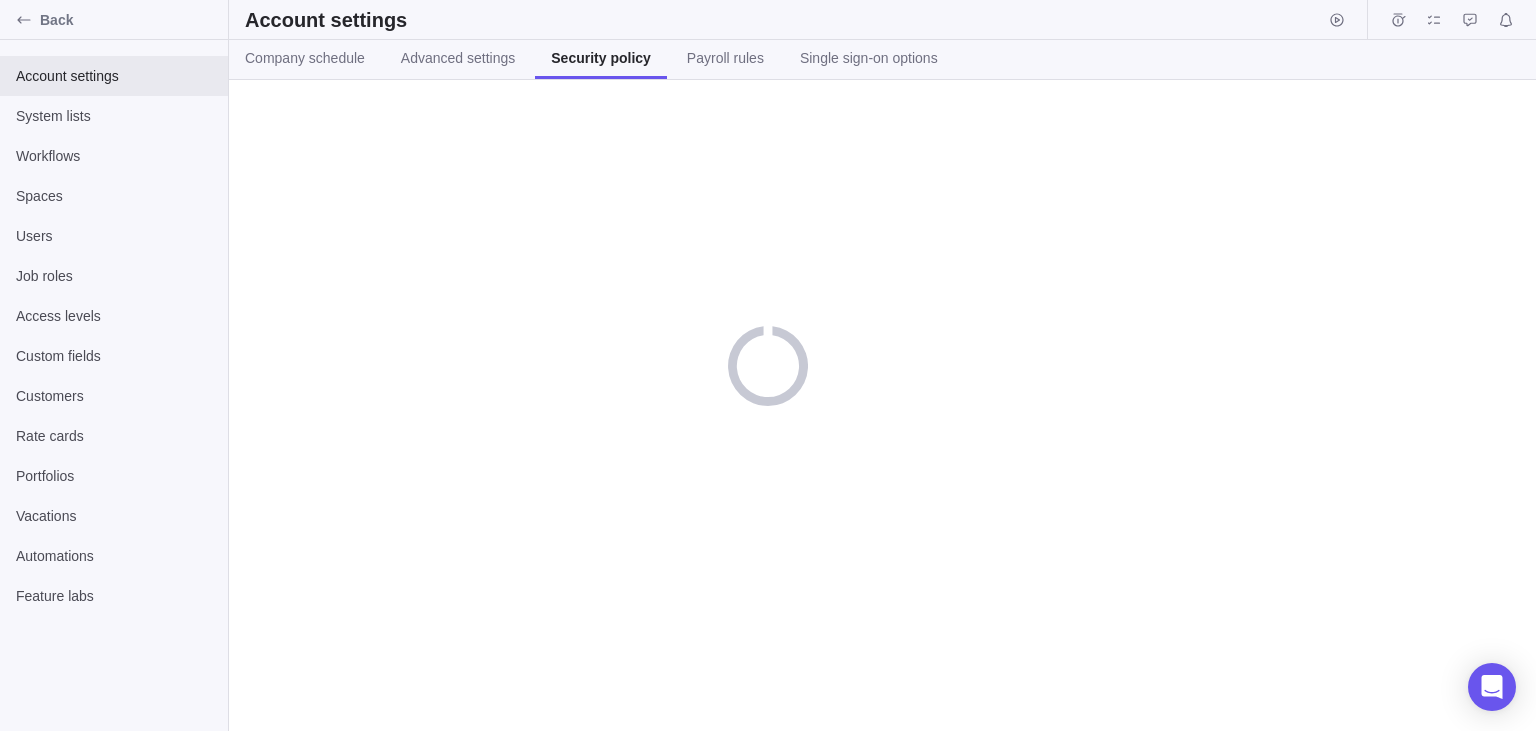 scroll, scrollTop: 0, scrollLeft: 0, axis: both 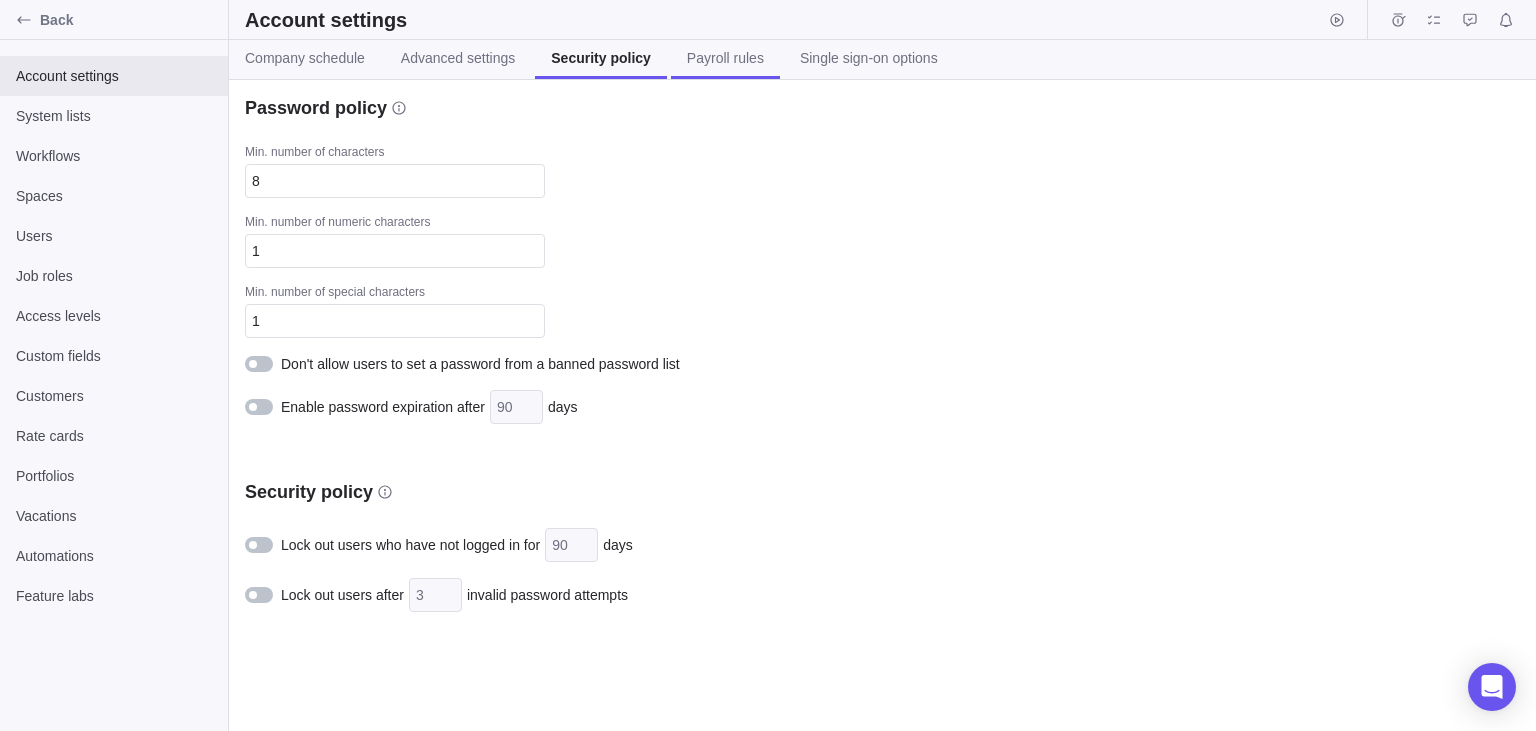 click on "Payroll rules" at bounding box center [725, 58] 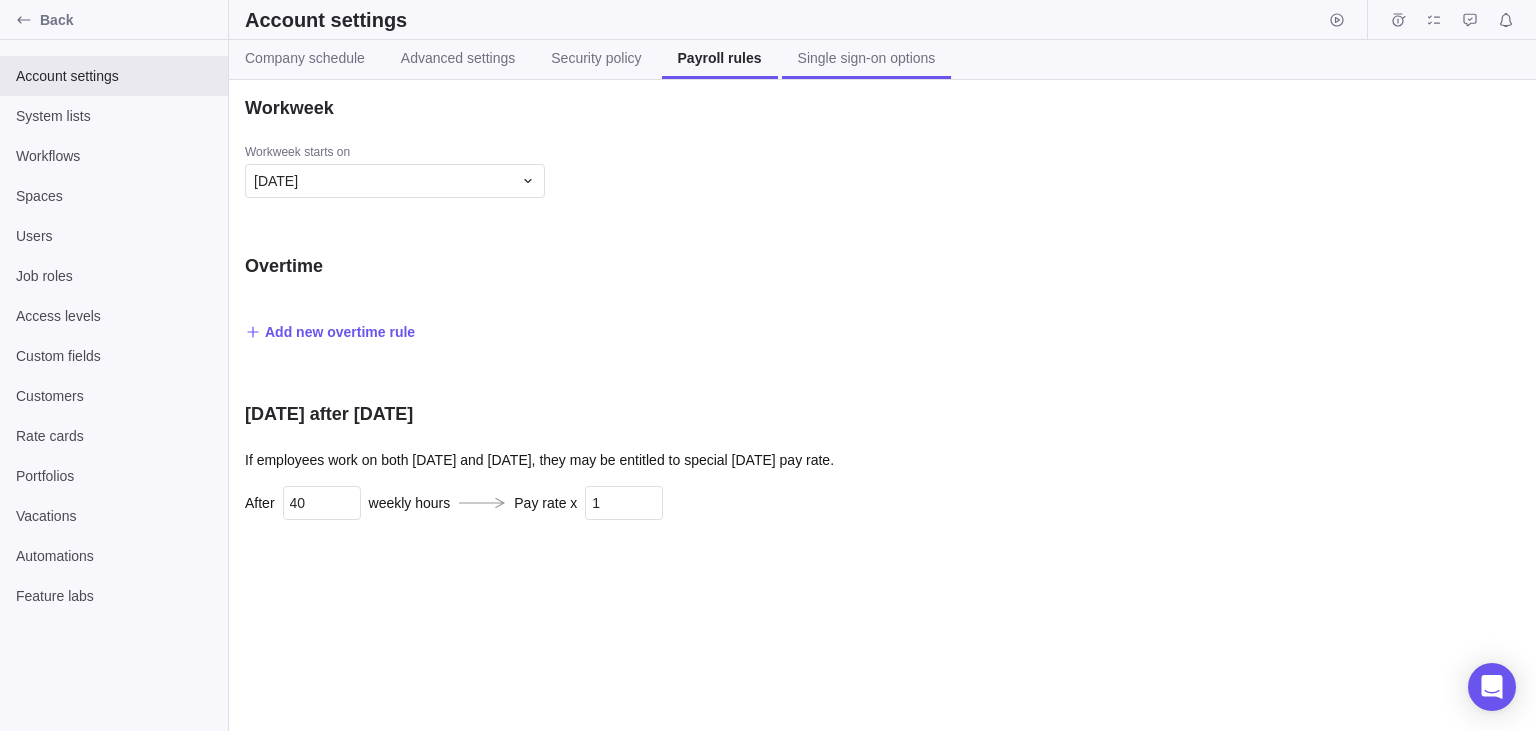 click on "Single sign-on options" at bounding box center [867, 58] 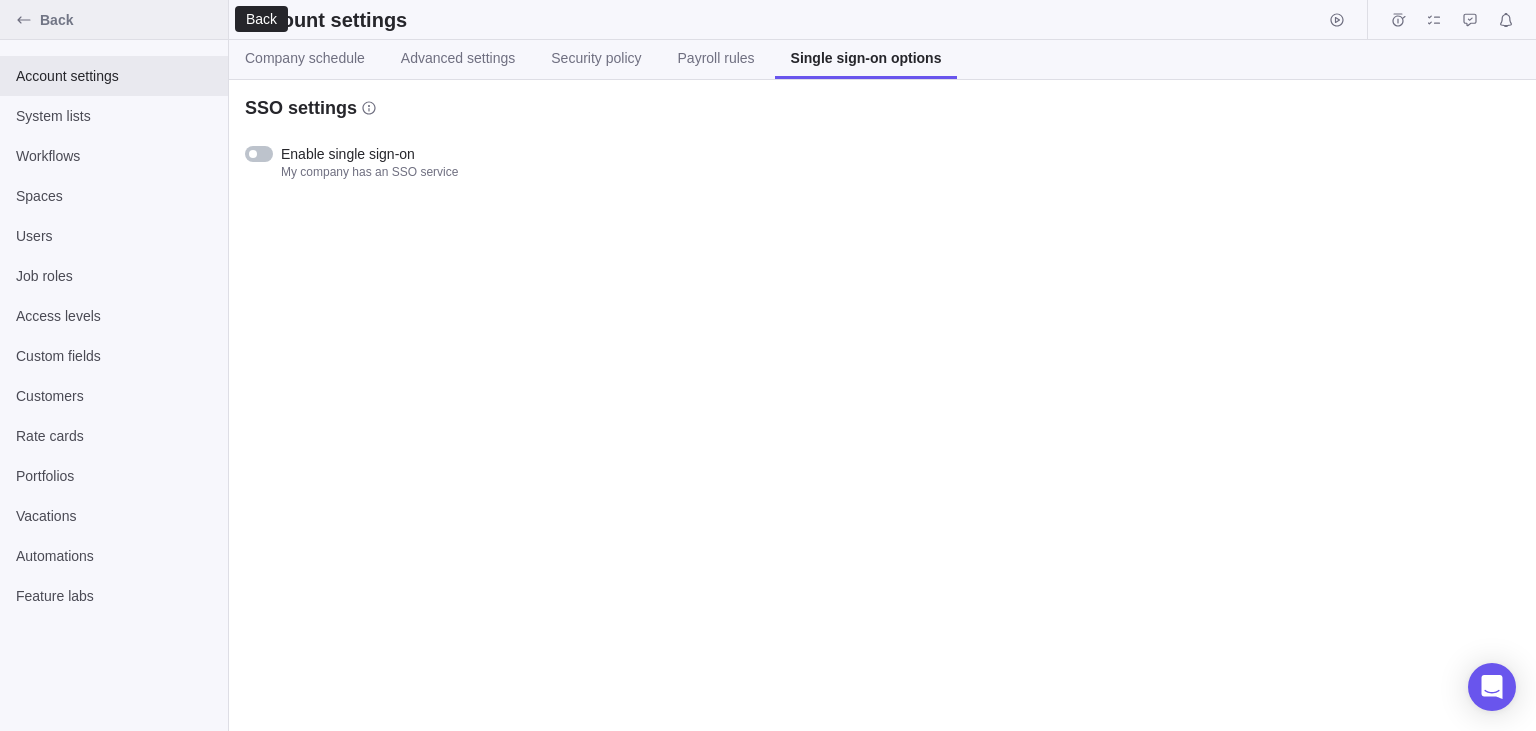 click 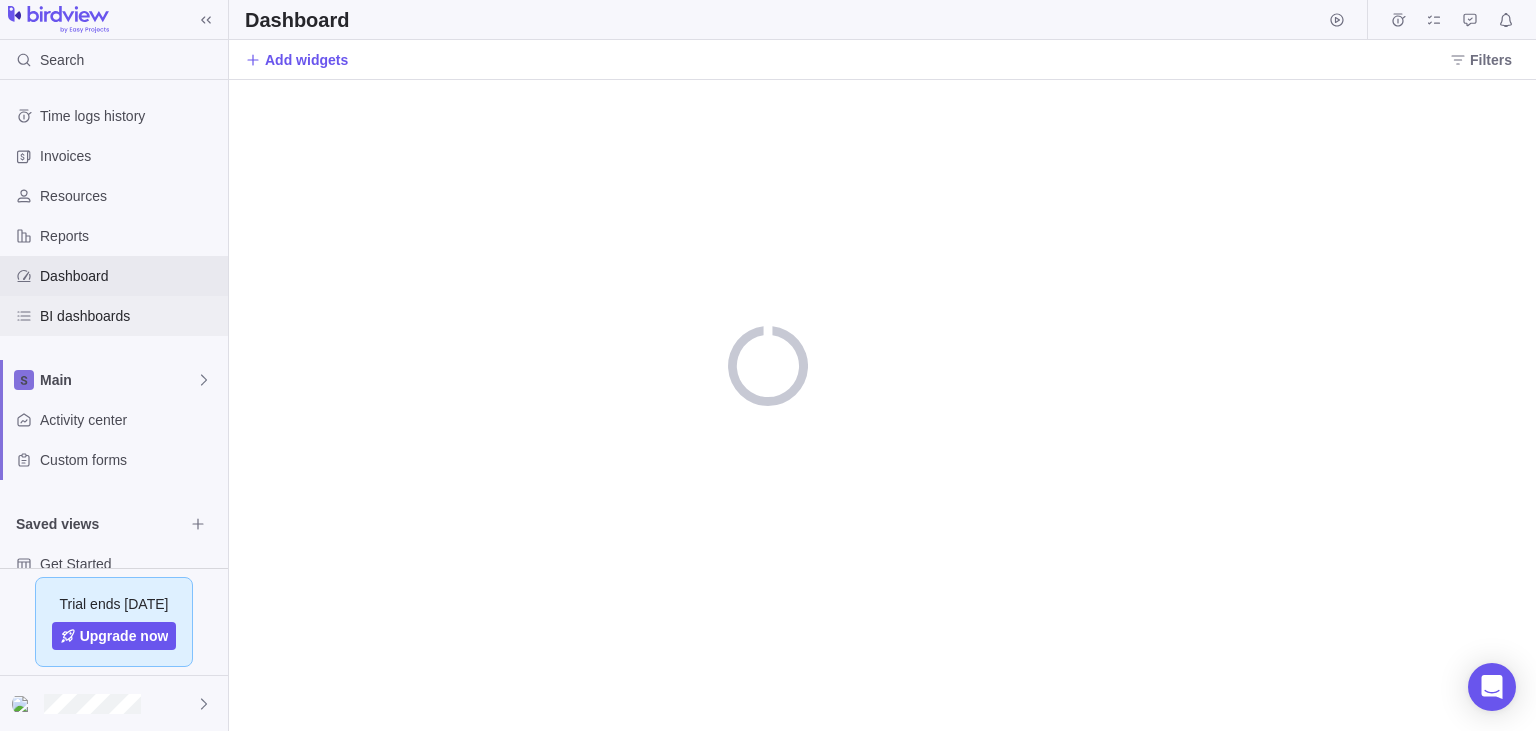 click on "BI dashboards" at bounding box center [130, 316] 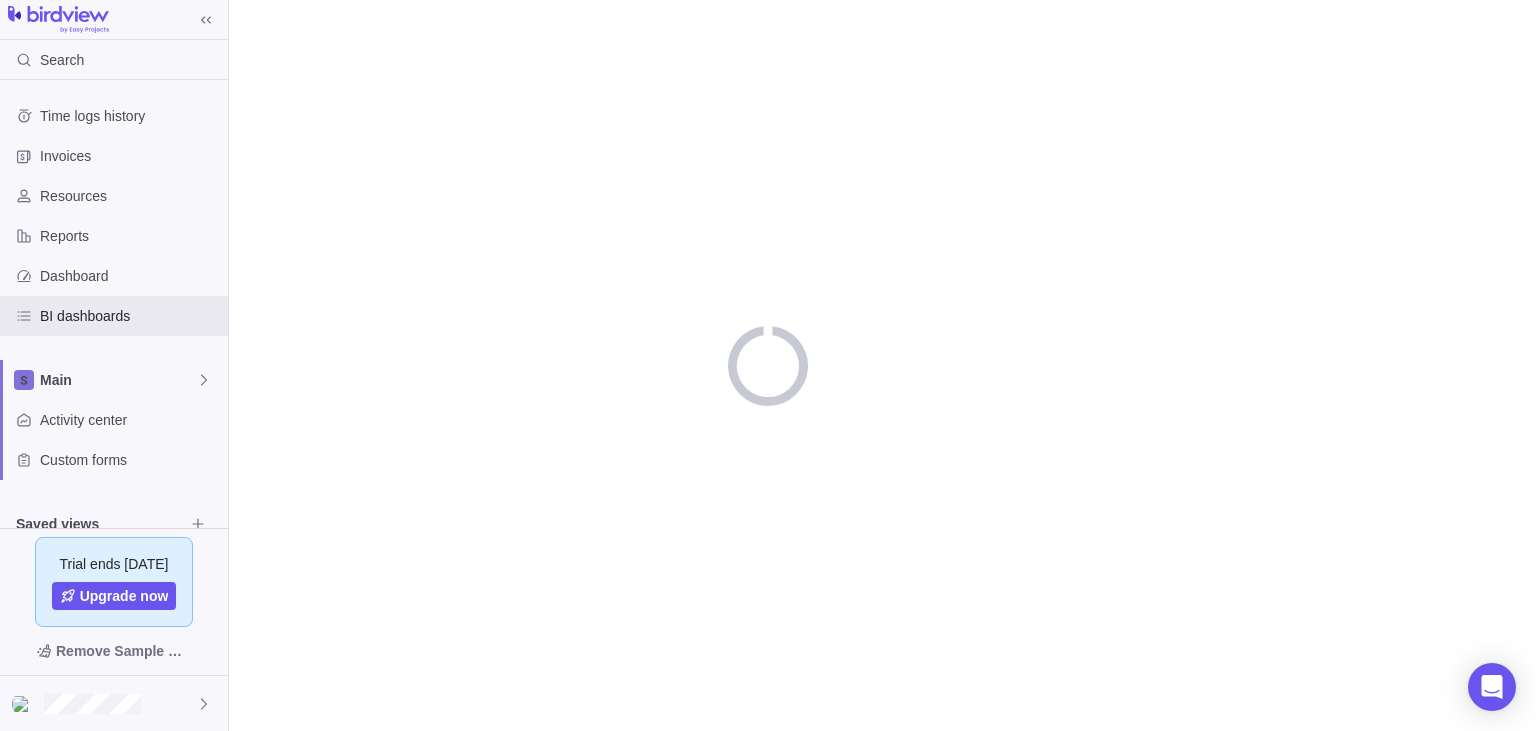 click on "Time logs history Invoices Resources Reports Dashboard BI dashboards Main Activity center Custom forms Saved views Get Started Project Financials Flat Fee Project Financials T&M Upcoming Milestones" at bounding box center [114, 400] 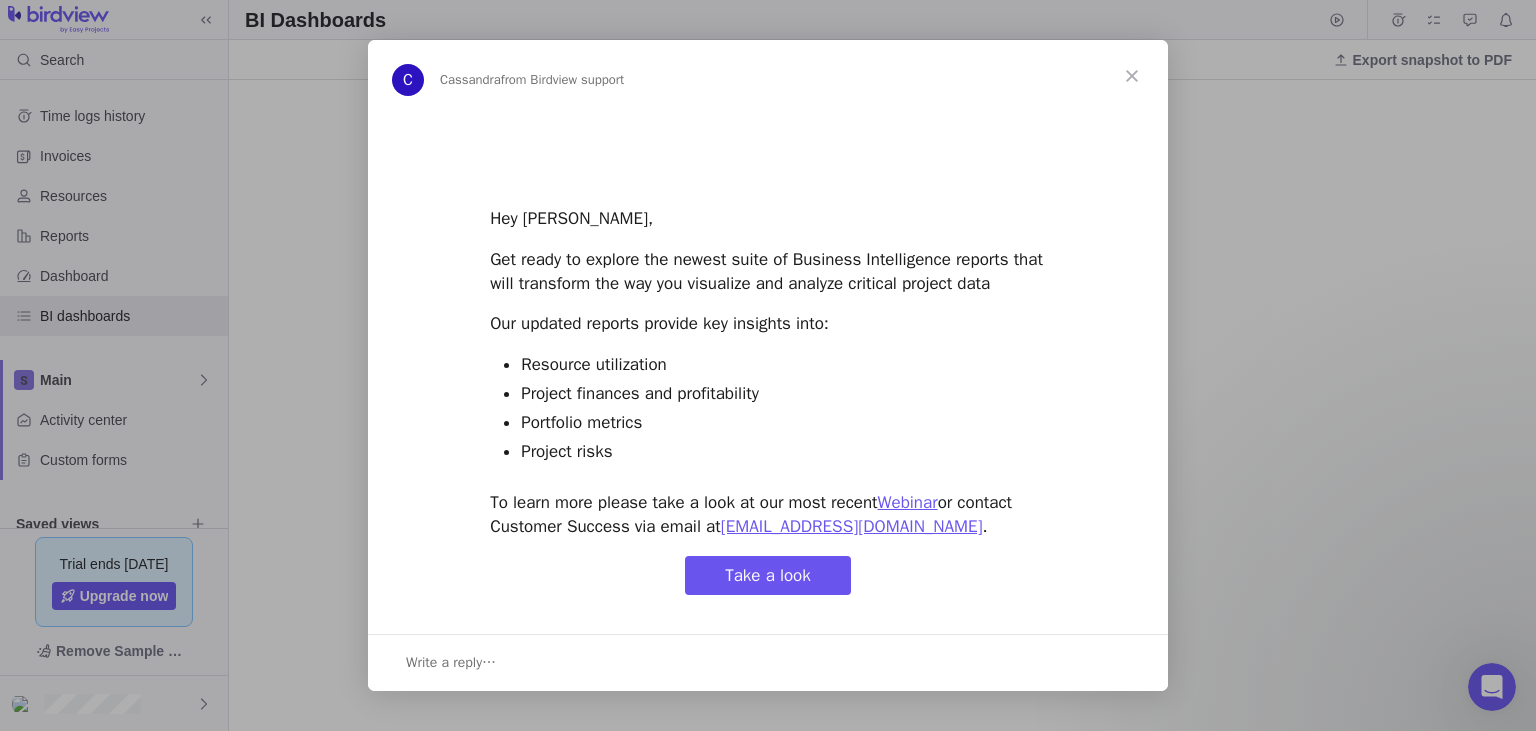 scroll, scrollTop: 0, scrollLeft: 0, axis: both 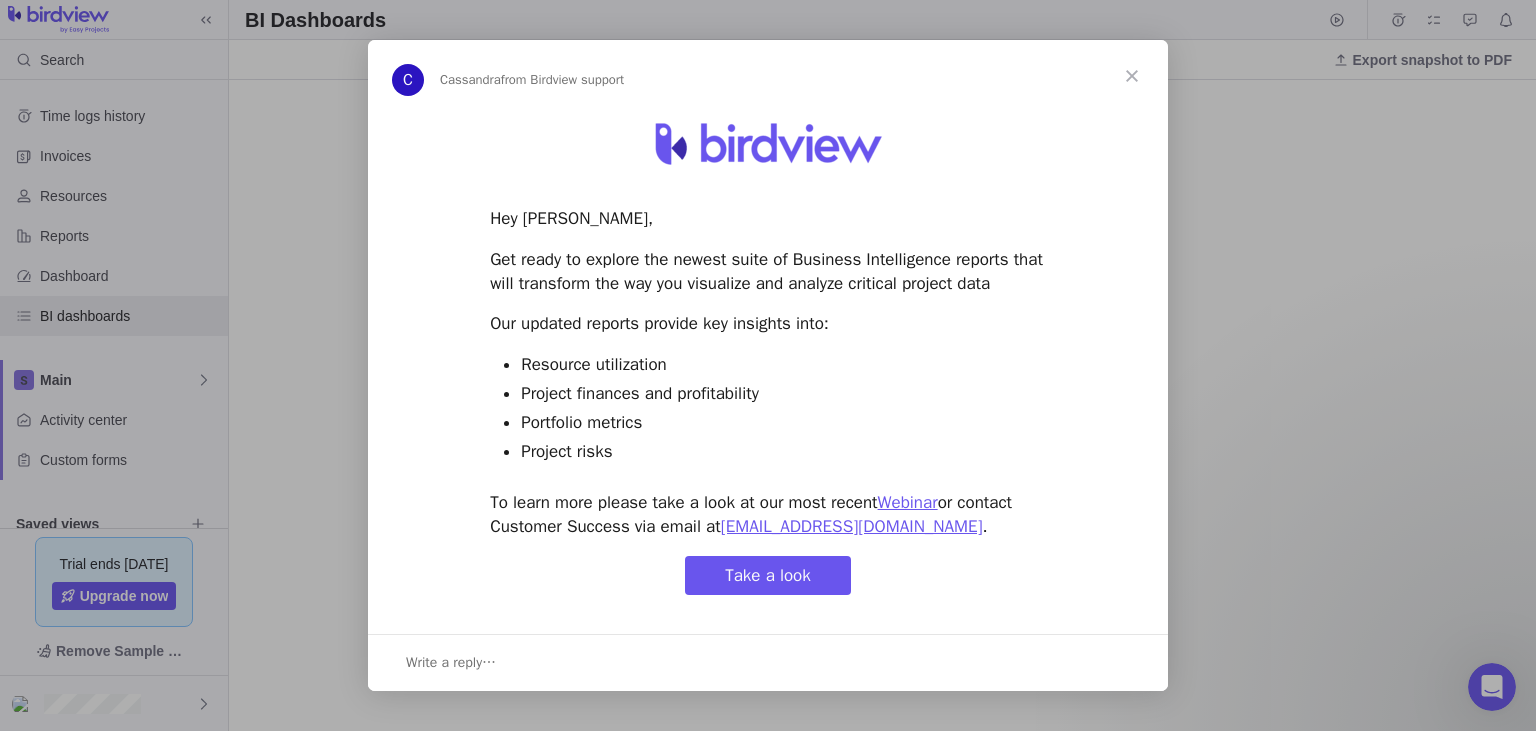 click at bounding box center (1132, 76) 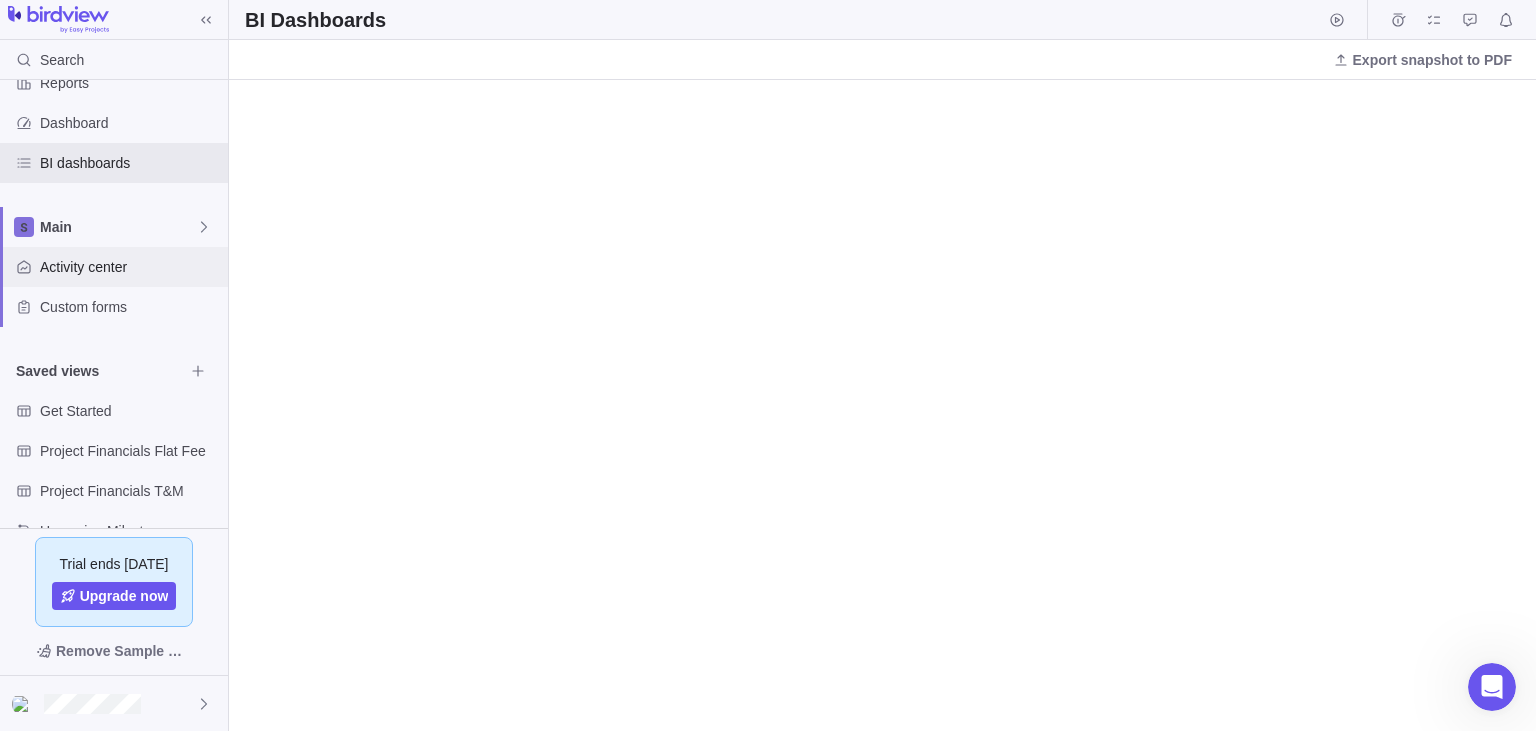 scroll, scrollTop: 147, scrollLeft: 0, axis: vertical 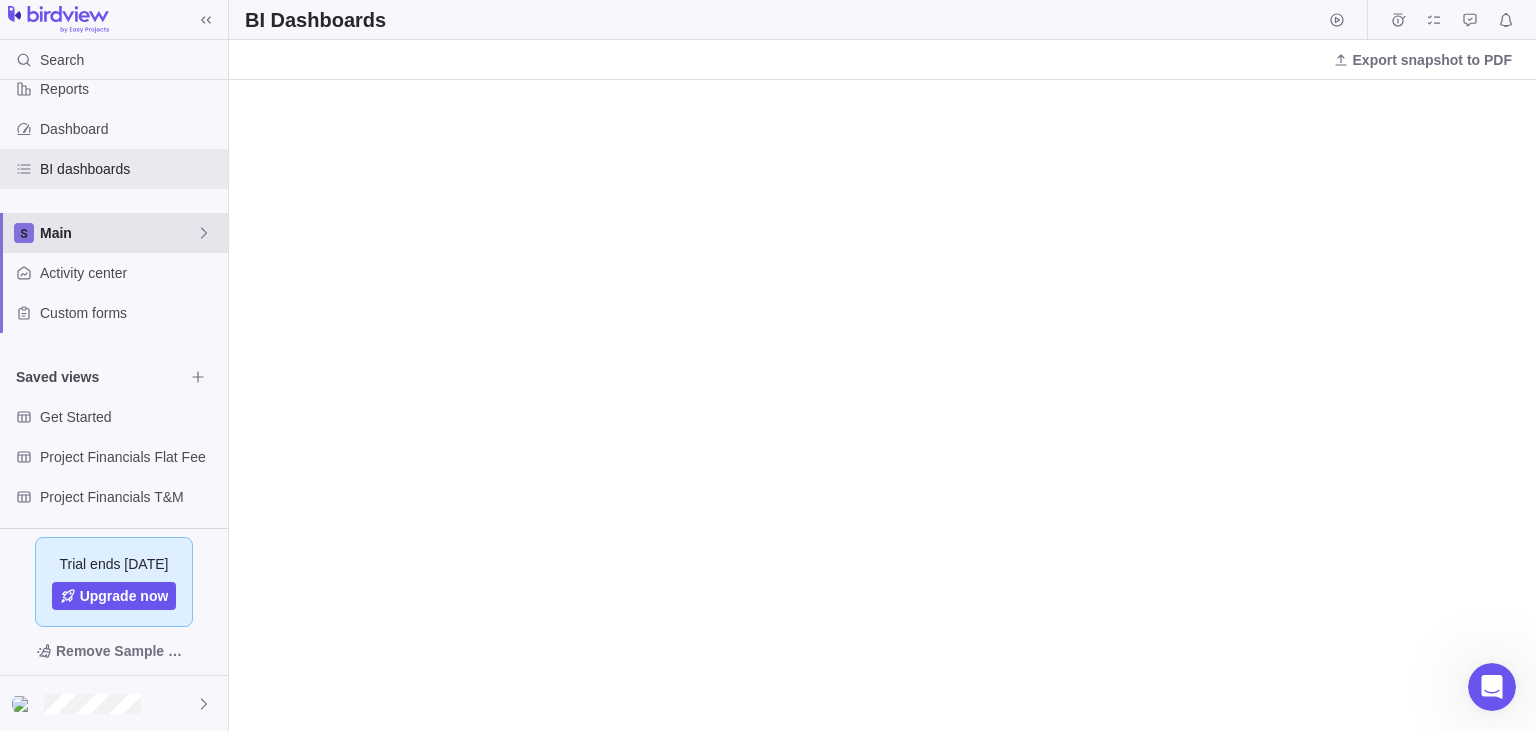 click on "Main" at bounding box center (118, 233) 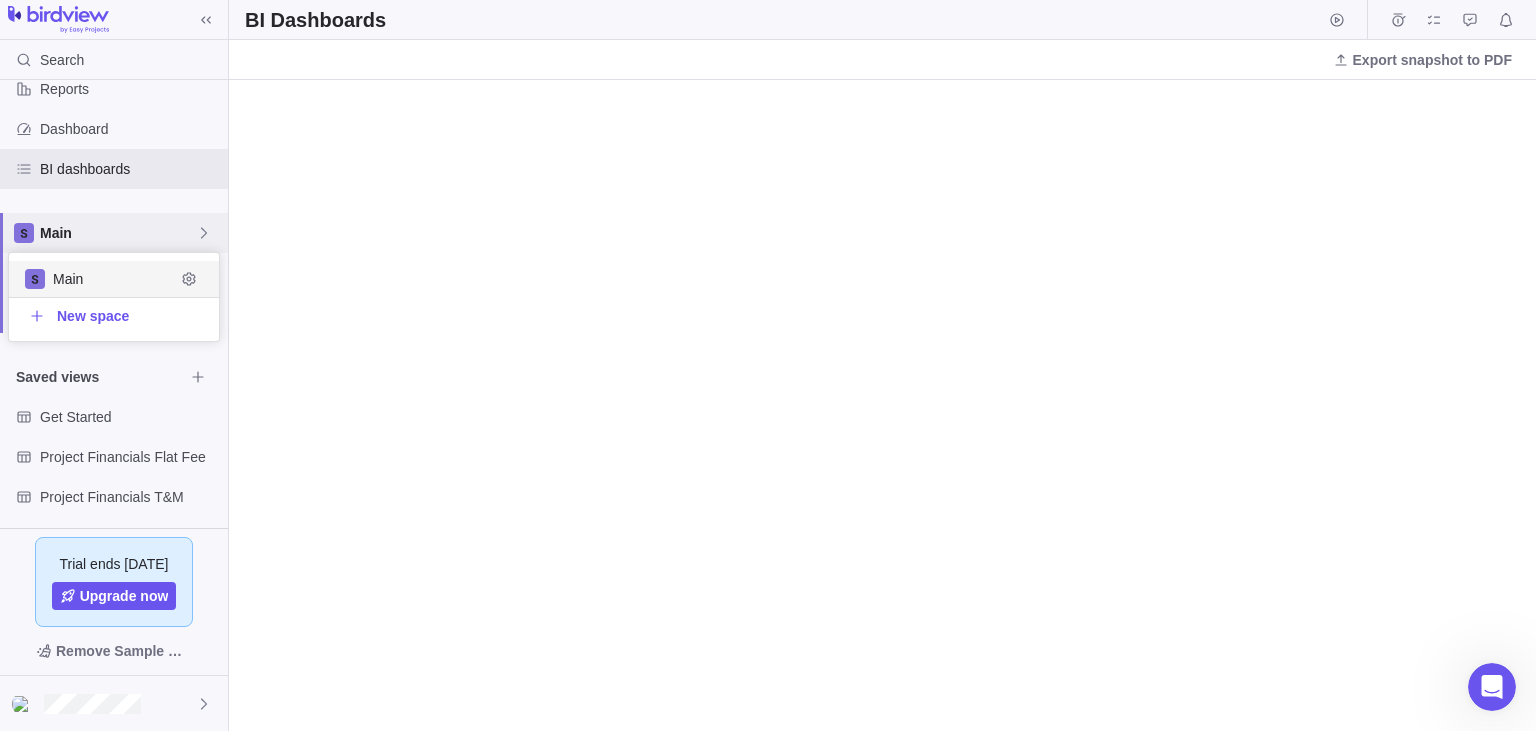 scroll, scrollTop: 1, scrollLeft: 1, axis: both 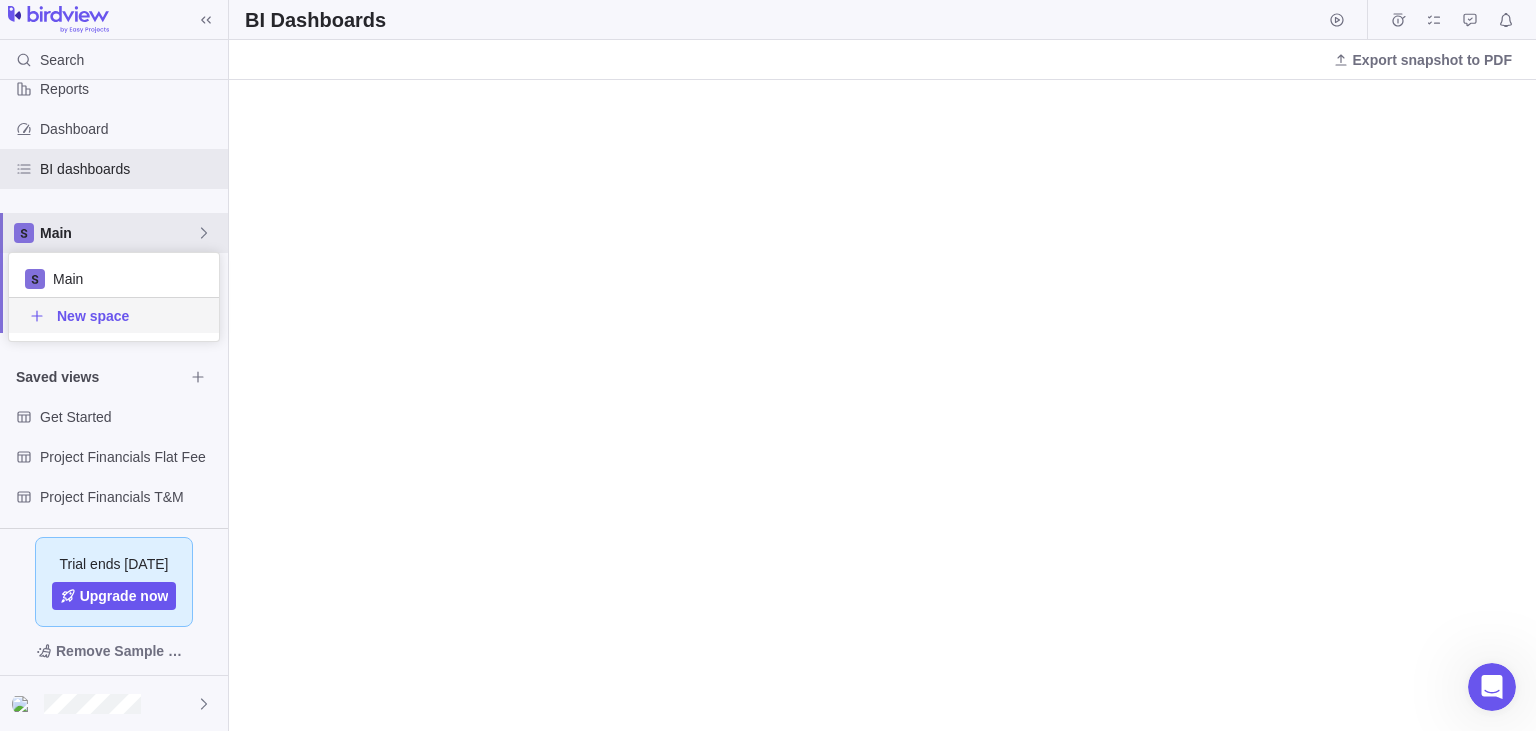 click on "New space" at bounding box center [93, 316] 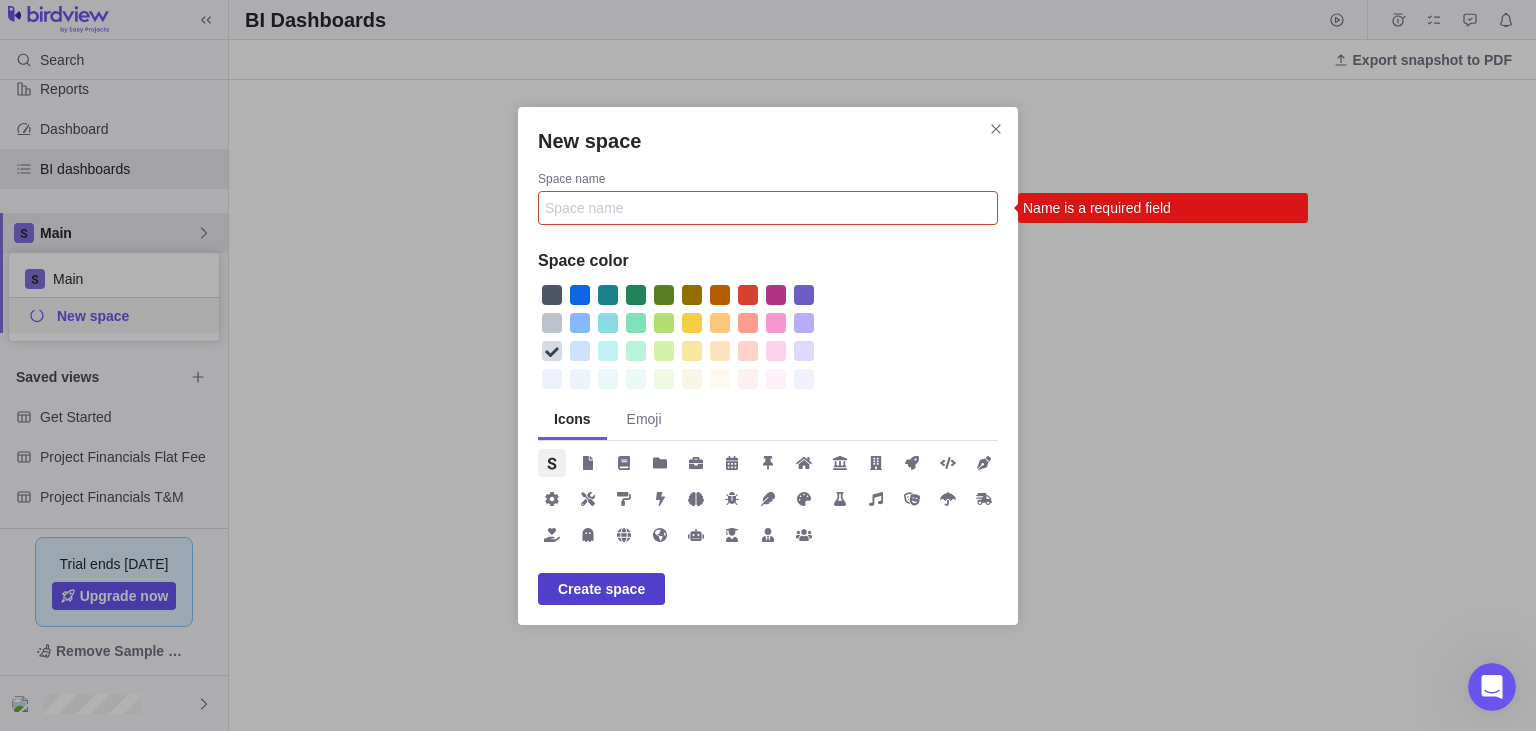 click on "Create space" at bounding box center [601, 589] 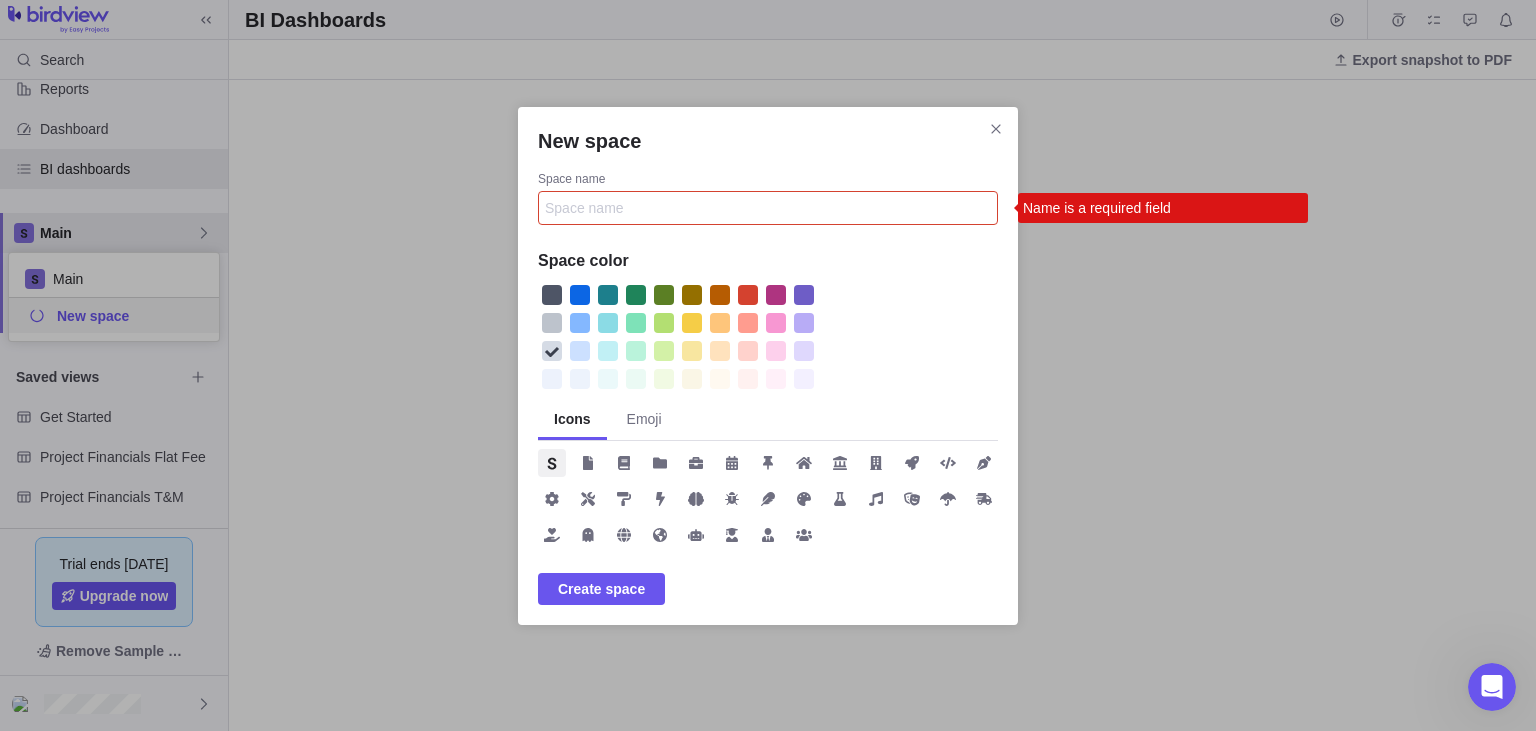 click on "Space name" at bounding box center [768, 208] 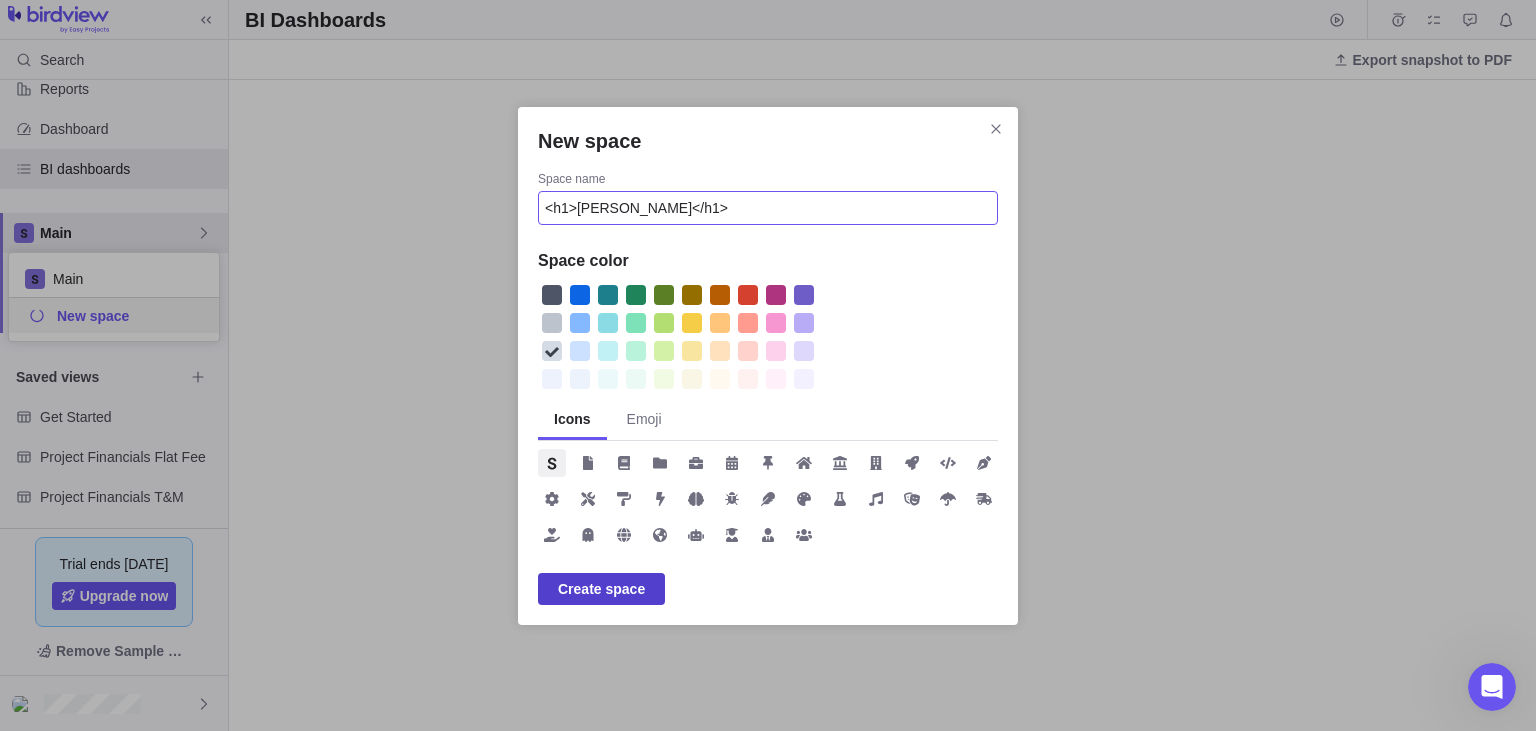 type on "<h1>trest</h1>" 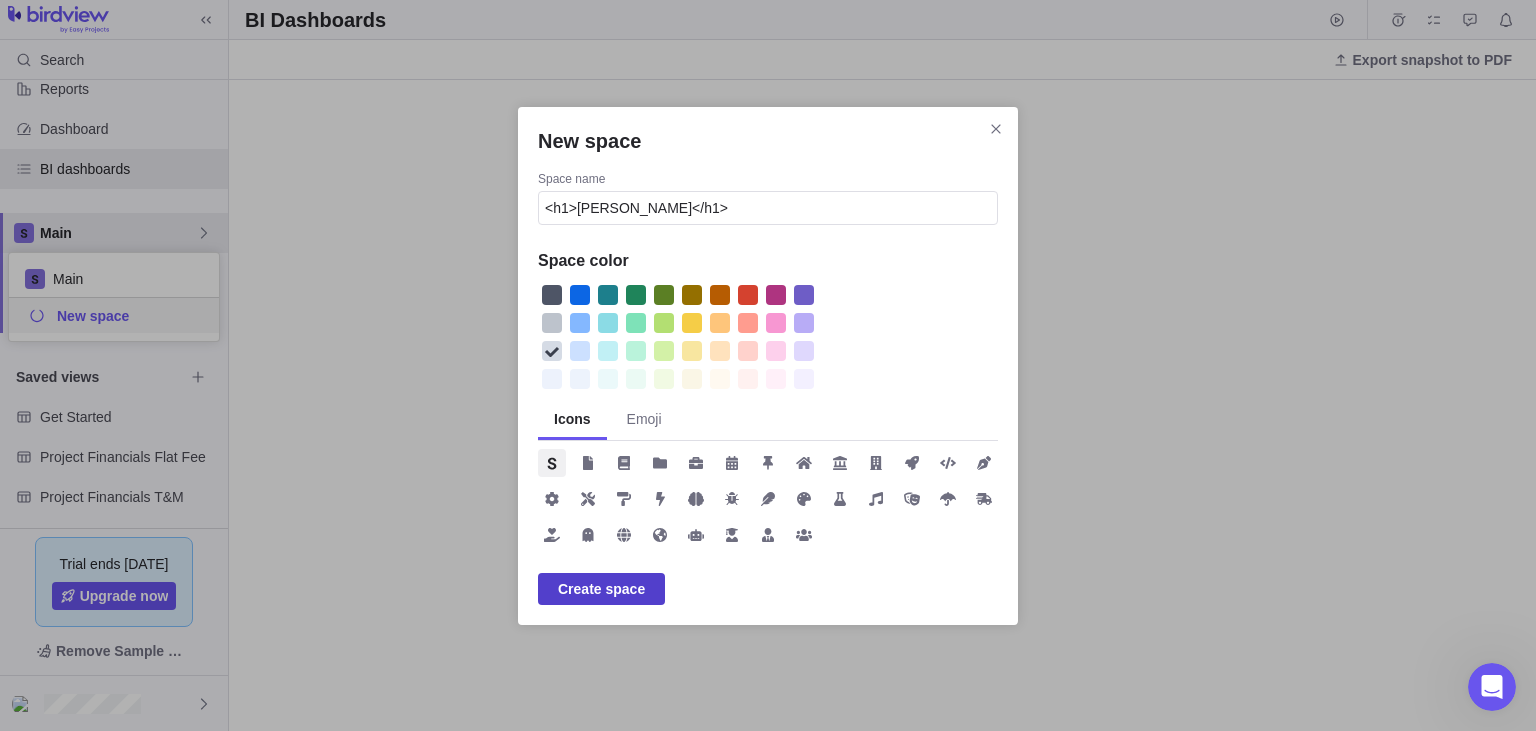 click on "Create space" at bounding box center [601, 589] 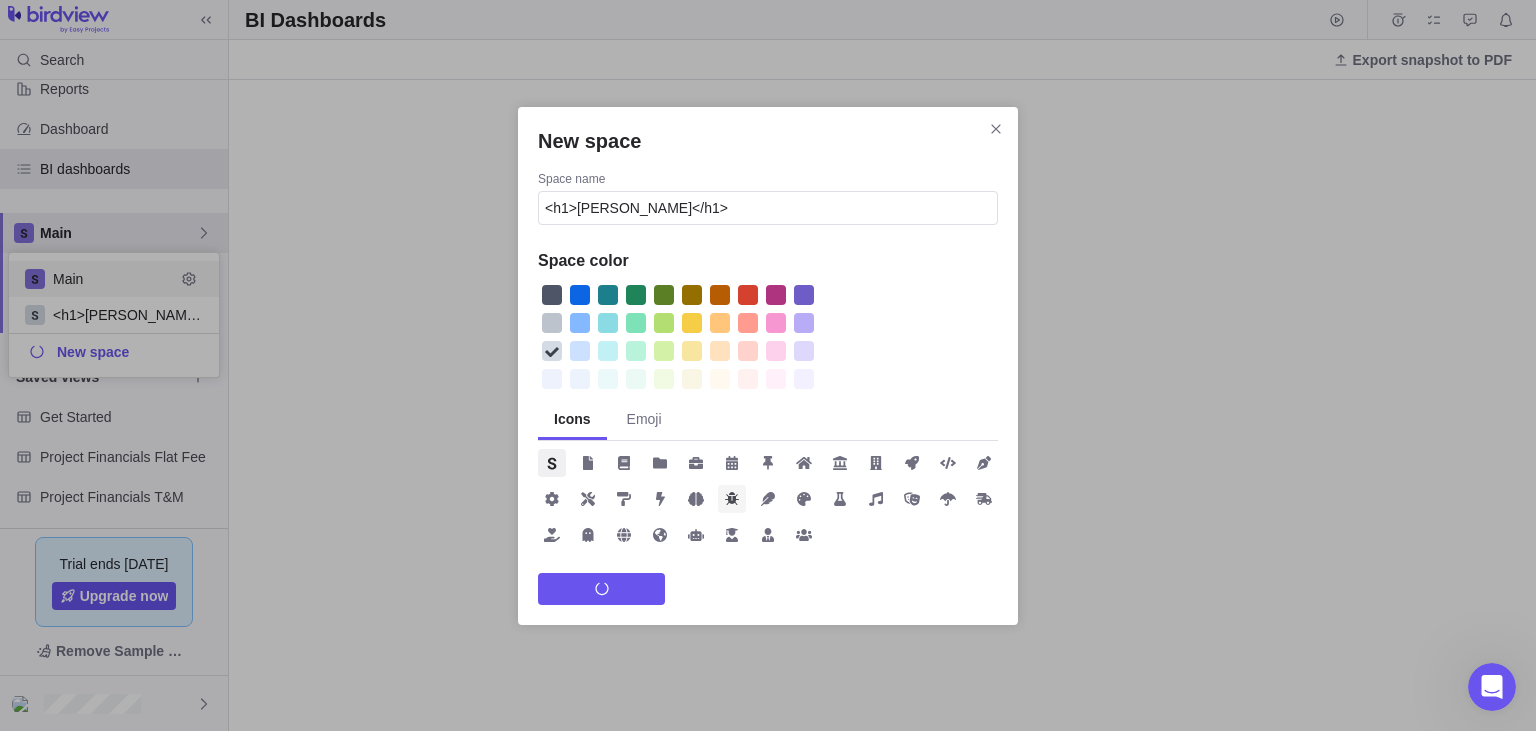 scroll, scrollTop: 1, scrollLeft: 1, axis: both 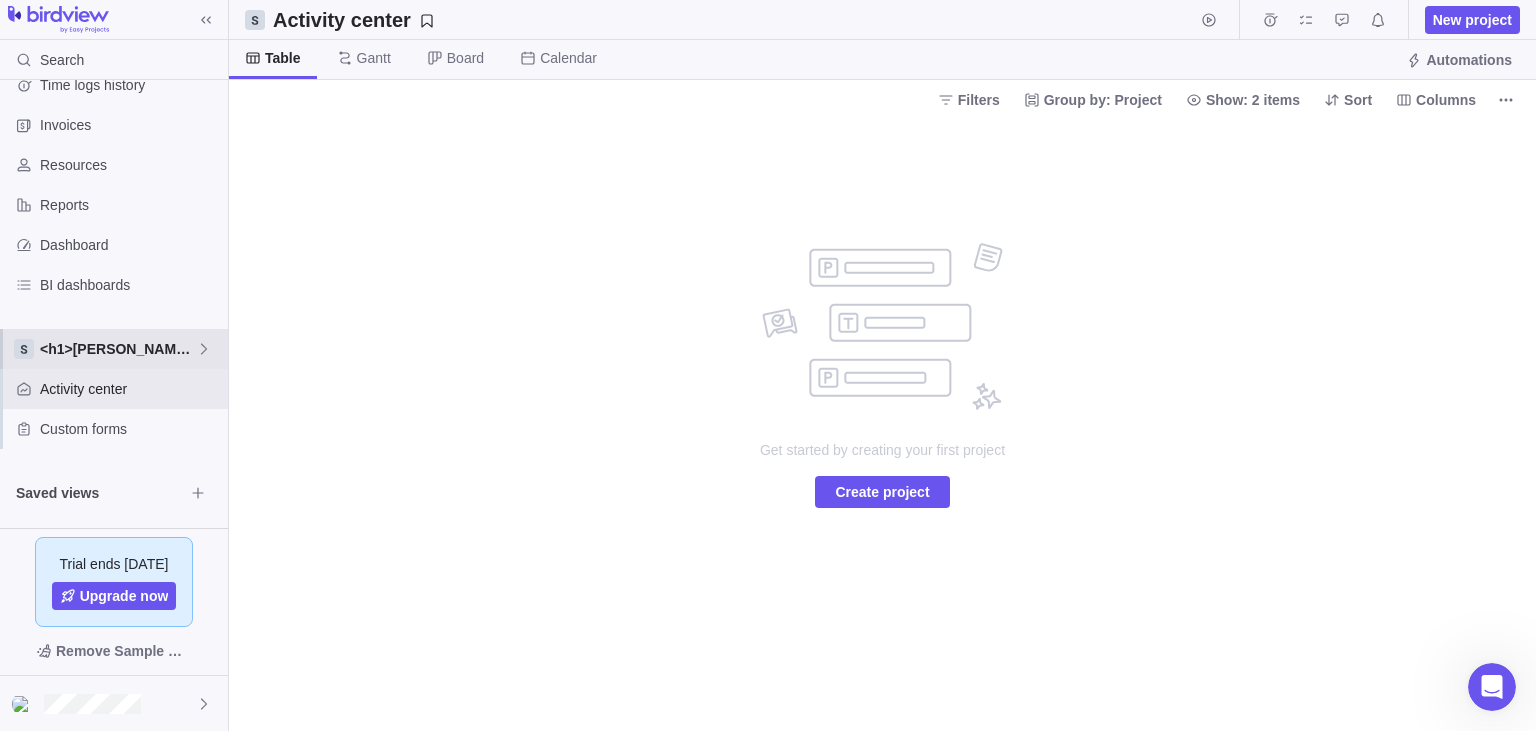 click on "<h1>trest</h1>" at bounding box center [118, 349] 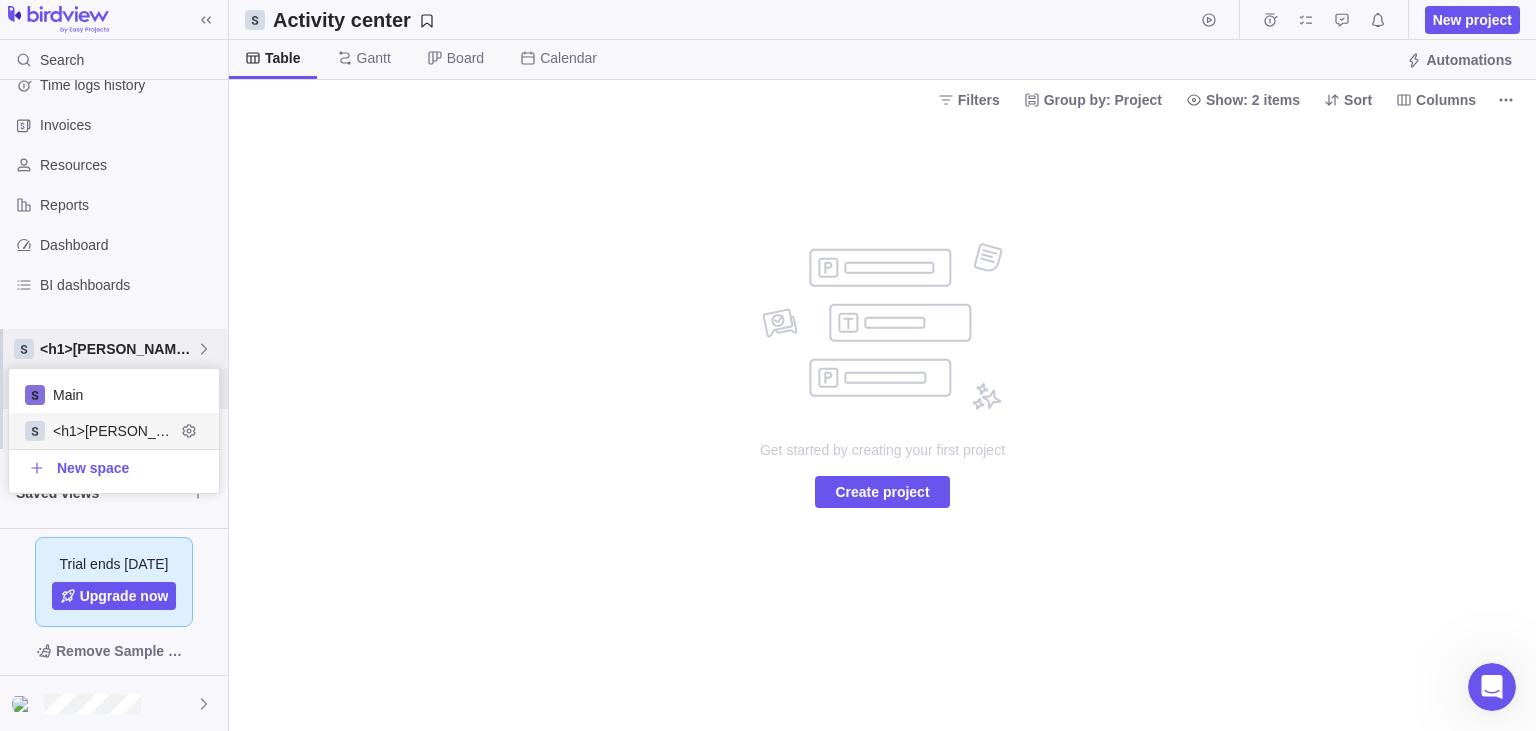 scroll, scrollTop: 1, scrollLeft: 1, axis: both 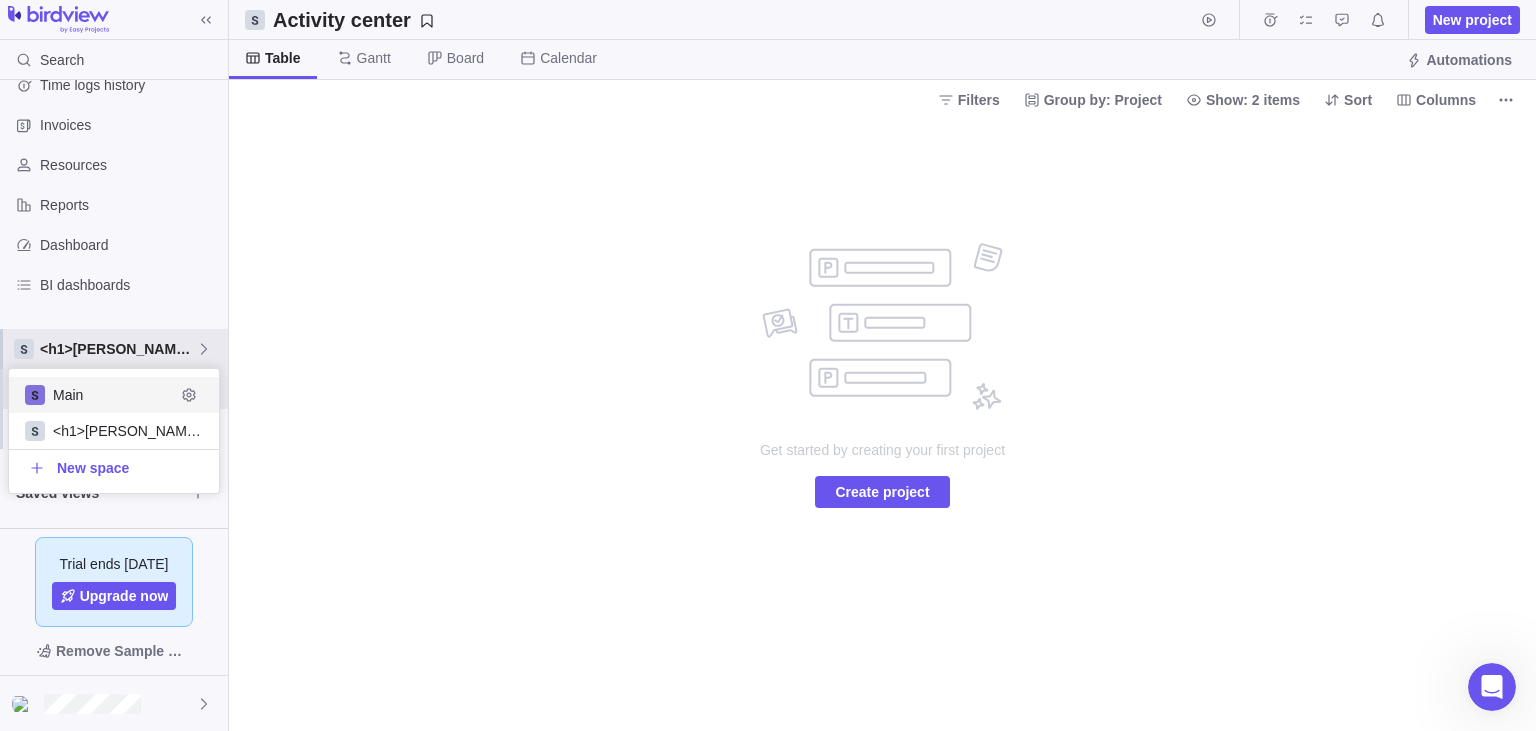 click on "Search Time logs history Invoices Resources Reports Dashboard BI dashboards <h1>trest</h1> Activity center Custom forms Saved views Trial ends in 15 days Upgrade now Remove Sample Data Activity center New project Table Gantt Board Calendar Automations Filters Group by: Project Show: 2 items Sort Columns Get started by creating your first project Create project Filters Activity status Default Workflow Project status Default Workflow Activity priority Activity assignees More Project start date Previous year Previous month Previous week Yesterday Today This week This month This year Next week Next month Filter by period Project end date Previous year Previous month Previous week Yesterday Today This week This month This year Next week Next month Filter by period Projects No available values for filter
Open Main <h1>trest</h1> New space" at bounding box center (768, 365) 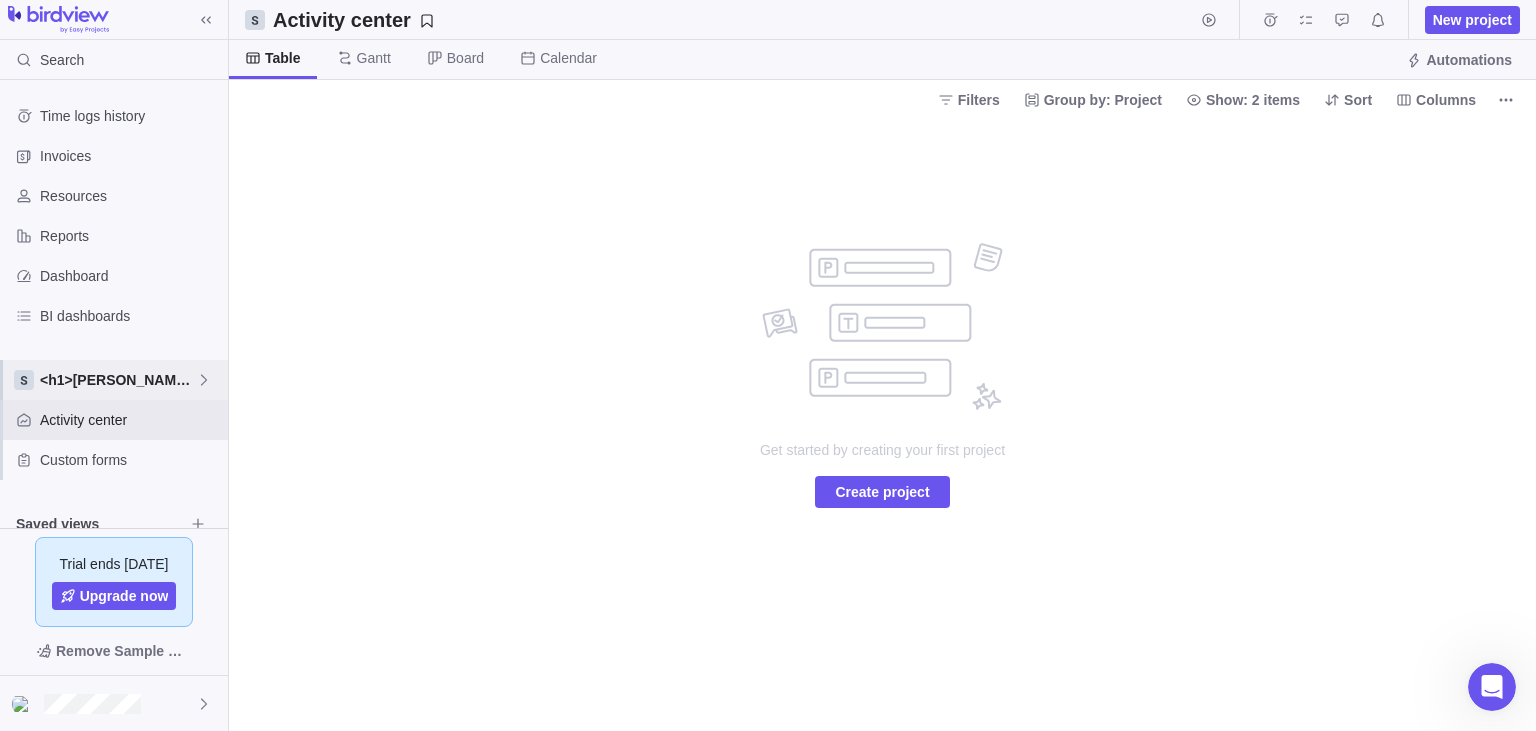 scroll, scrollTop: 31, scrollLeft: 0, axis: vertical 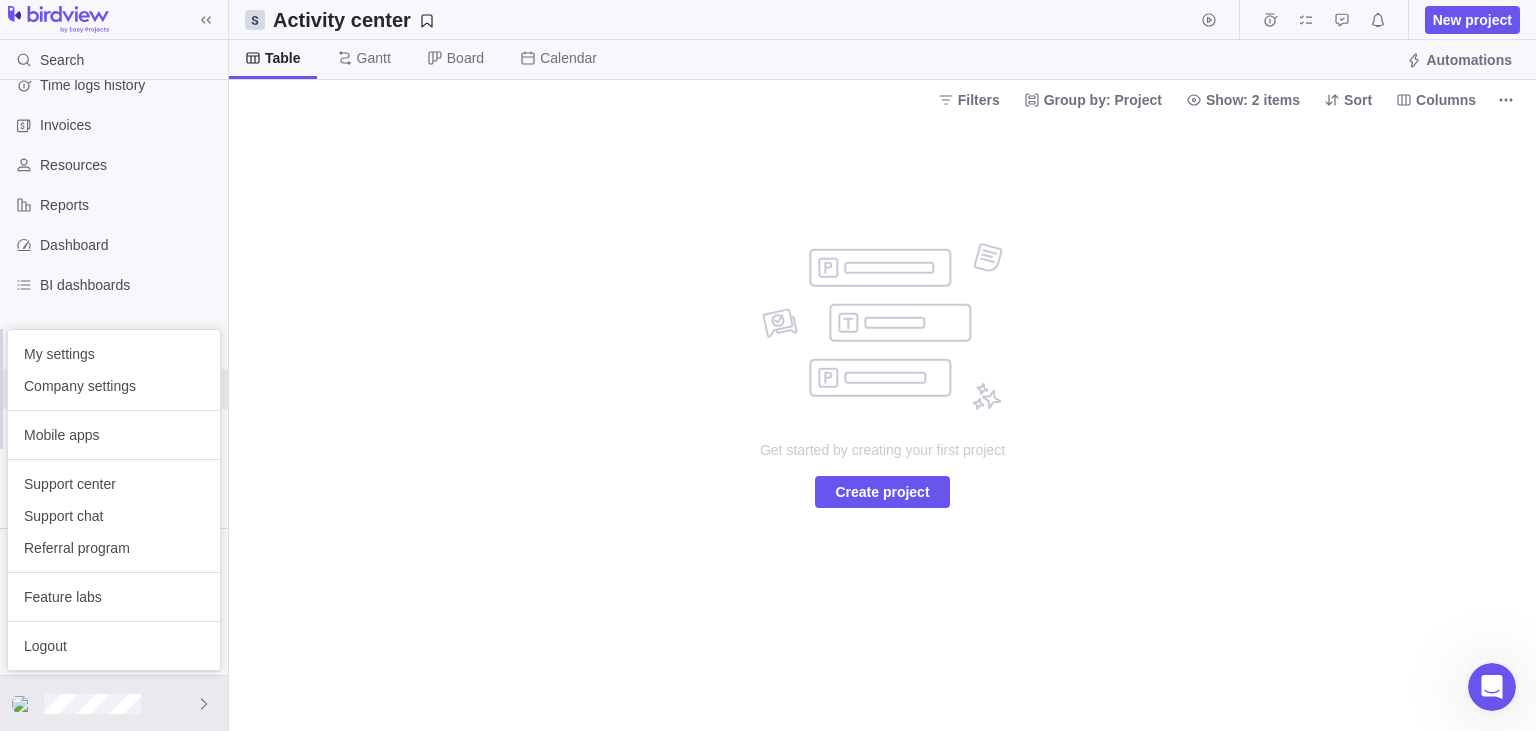 click on "Search Time logs history Invoices Resources Reports Dashboard BI dashboards <h1>trest</h1> Activity center Custom forms Saved views Trial ends in 15 days Upgrade now Remove Sample Data Activity center New project Table Gantt Board Calendar Automations Filters Group by: Project Show: 2 items Sort Columns Get started by creating your first project Create project Filters Activity status Default Workflow Project status Default Workflow Activity priority Activity assignees More Project start date Previous year Previous month Previous week Yesterday Today This week This month This year Next week Next month Filter by period Project end date Previous year Previous month Previous week Yesterday Today This week This month This year Next week Next month Filter by period Projects No available values for filter
Open My settings Company settings Mobile apps Support center Support chat Referral program Feature labs Logout Company settings" at bounding box center (768, 365) 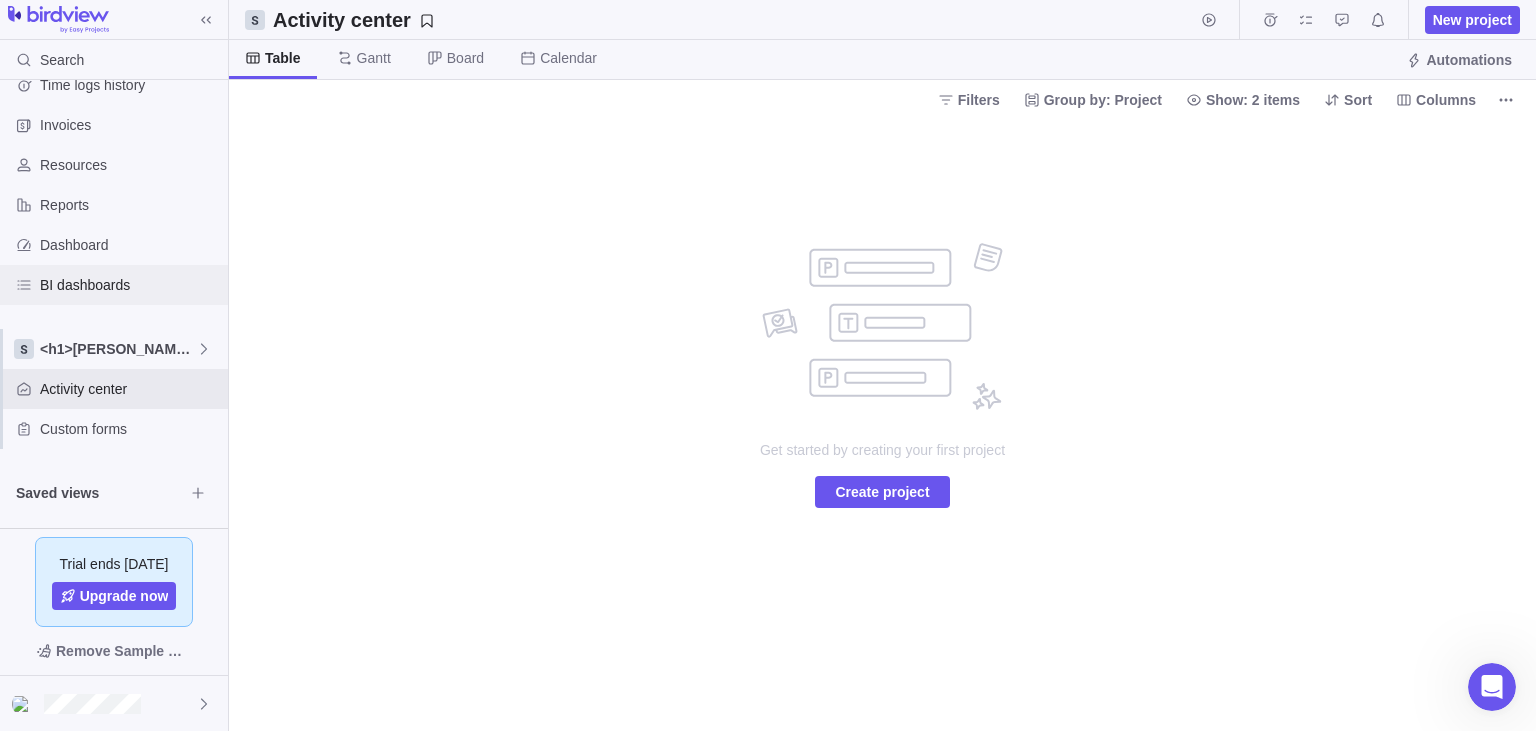 scroll, scrollTop: 0, scrollLeft: 0, axis: both 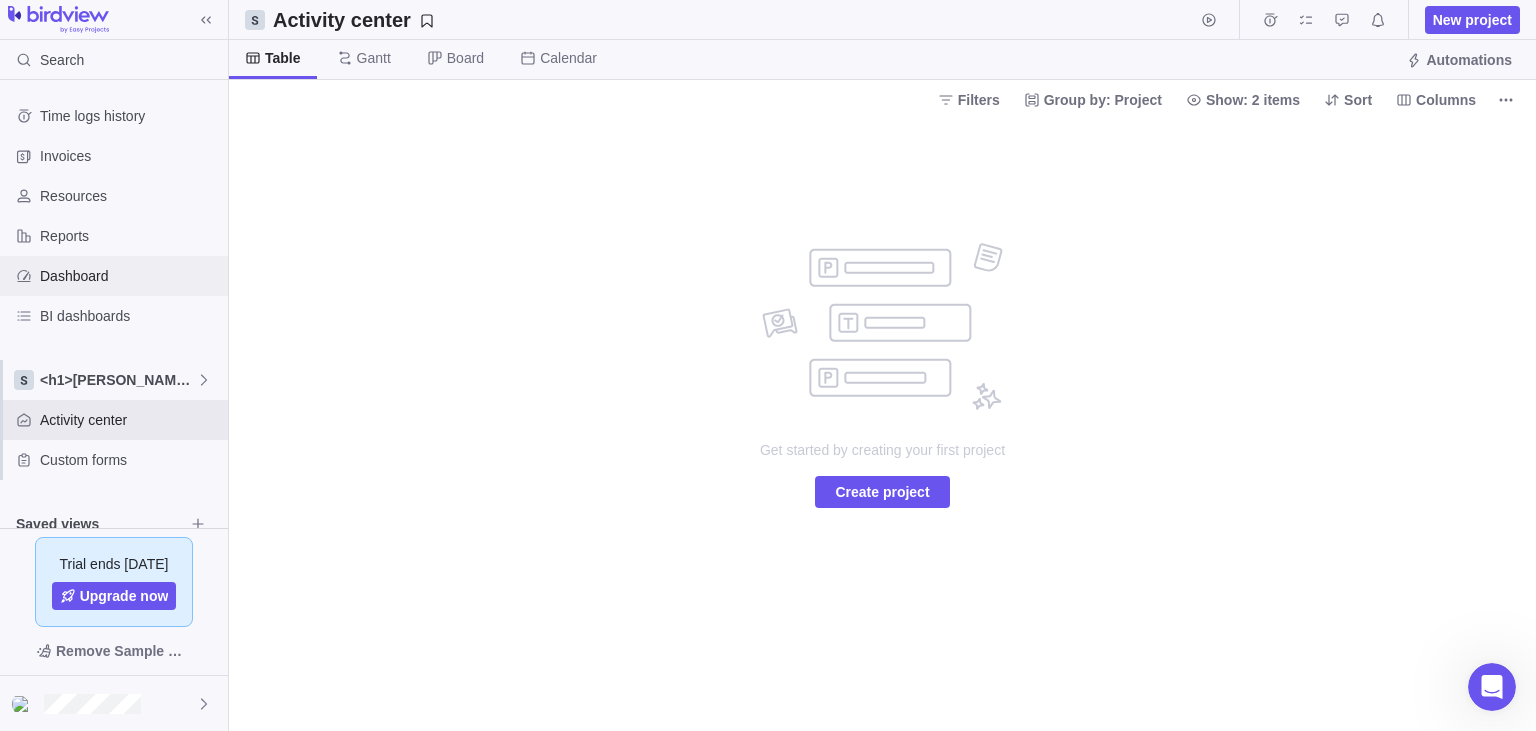 click on "Dashboard" at bounding box center (130, 276) 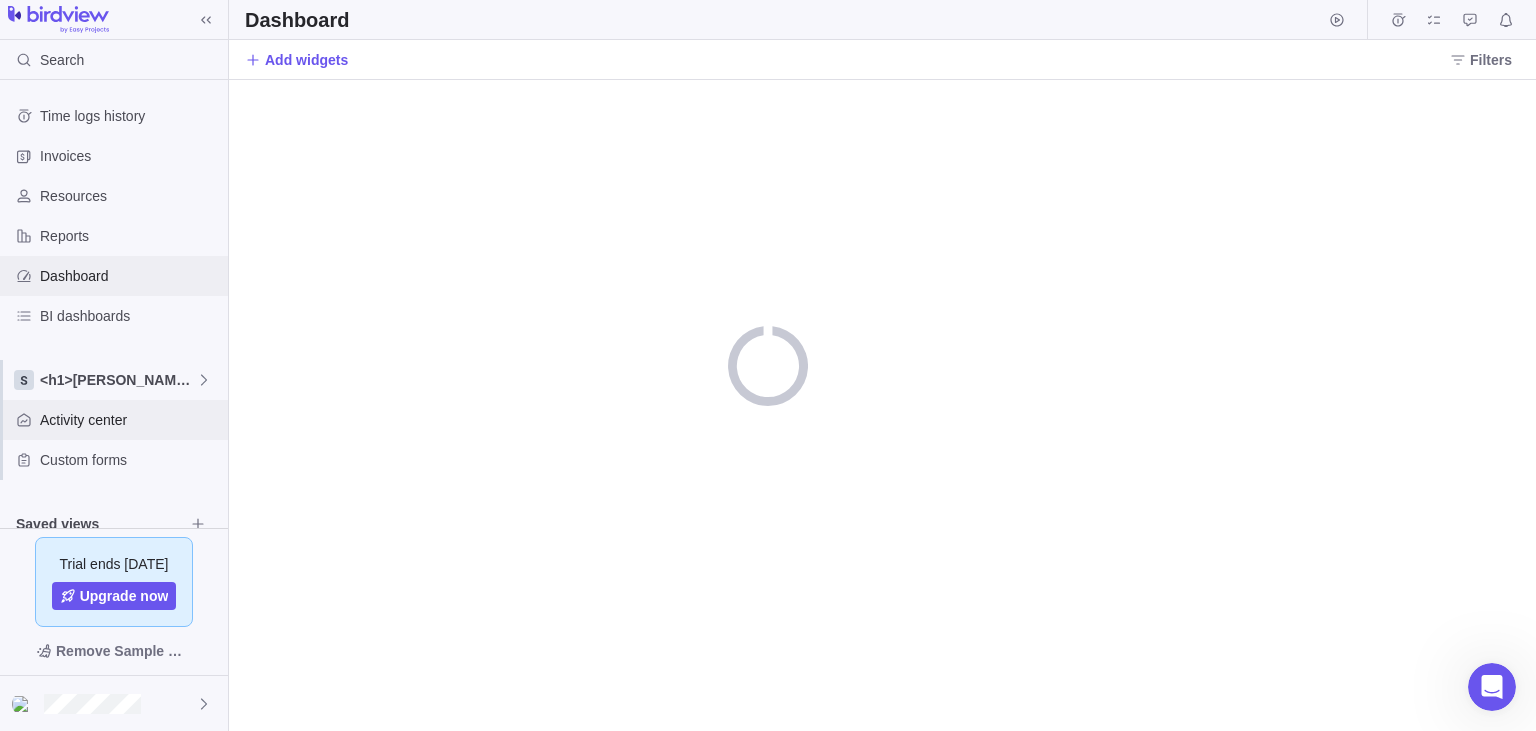 scroll, scrollTop: 31, scrollLeft: 0, axis: vertical 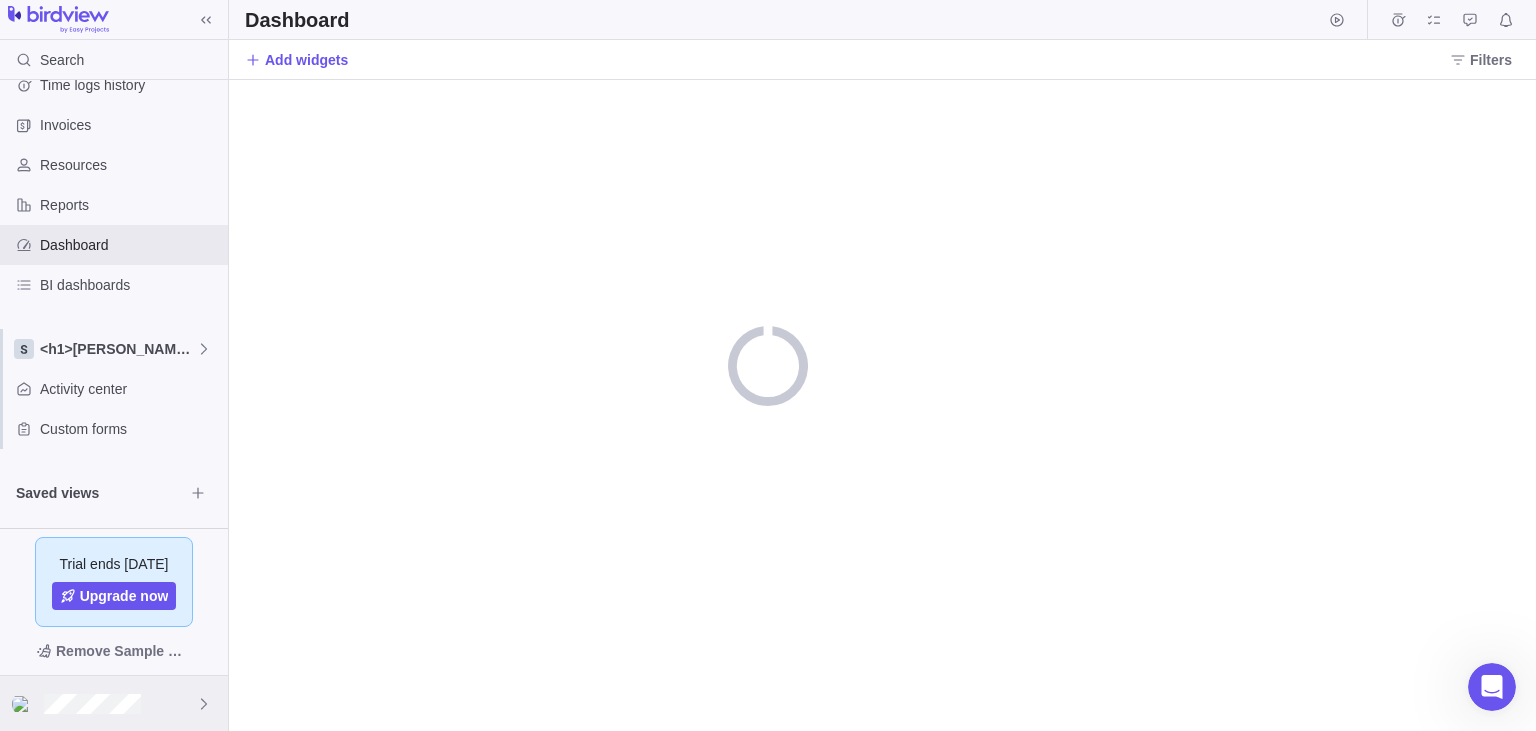 click at bounding box center (114, 703) 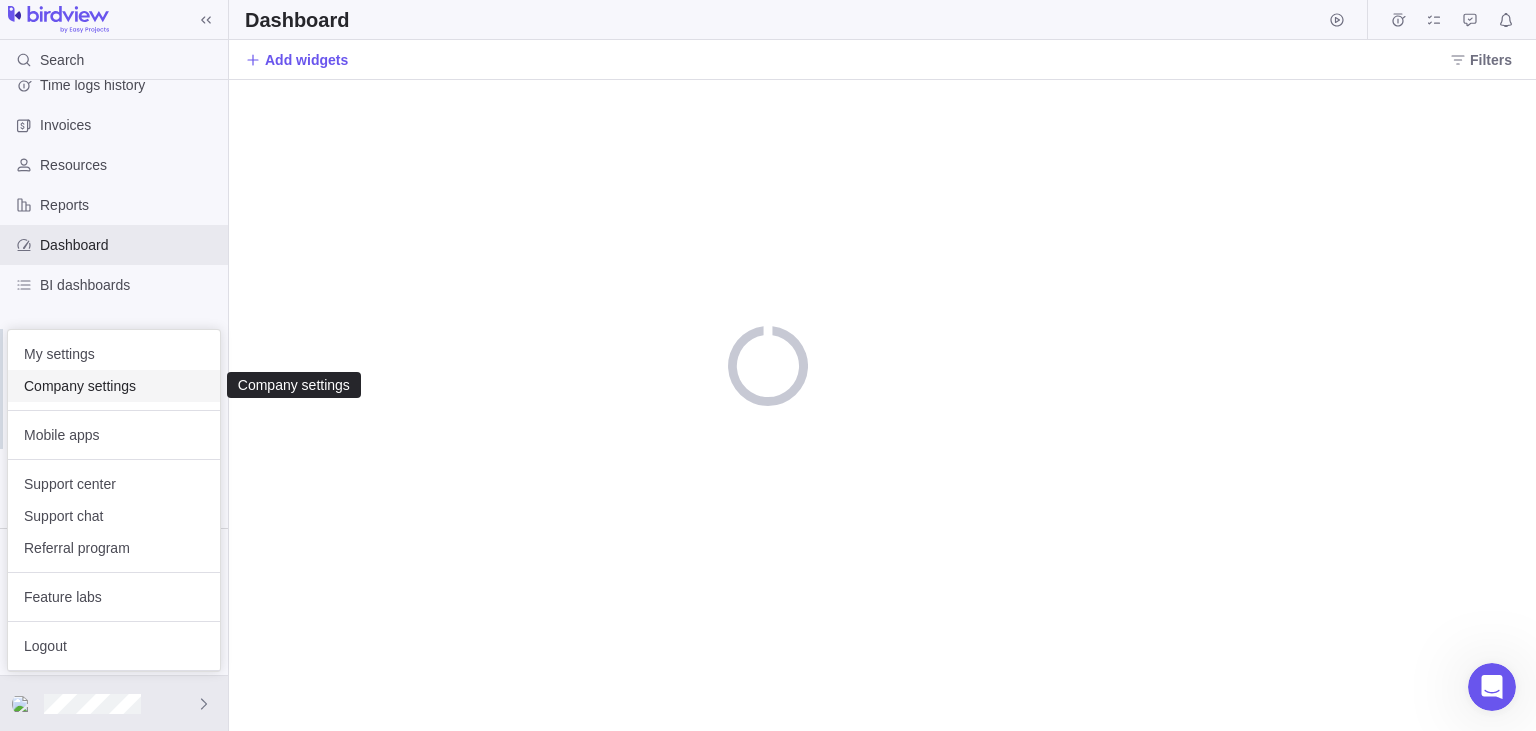 click on "Company settings" at bounding box center [114, 386] 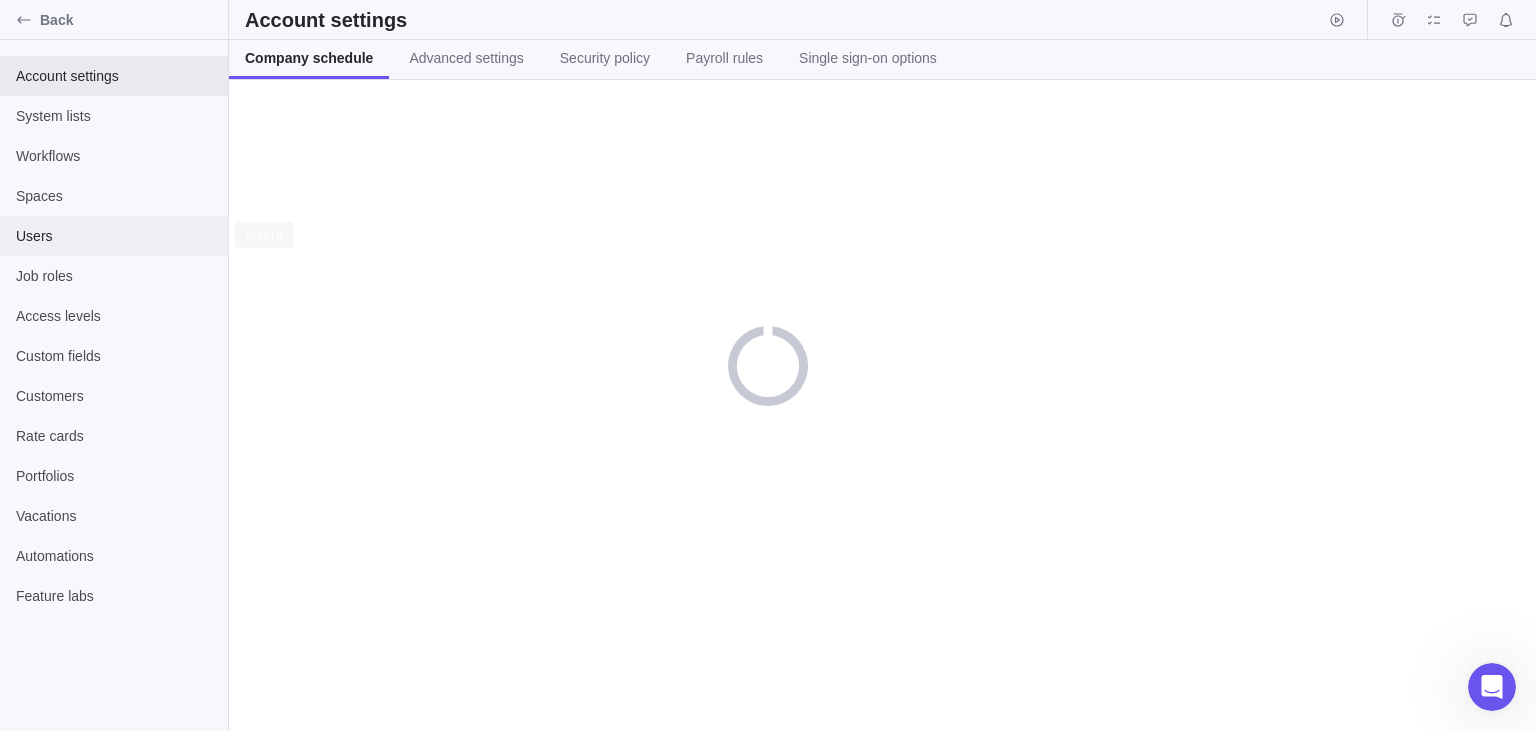 click on "Users" at bounding box center [114, 236] 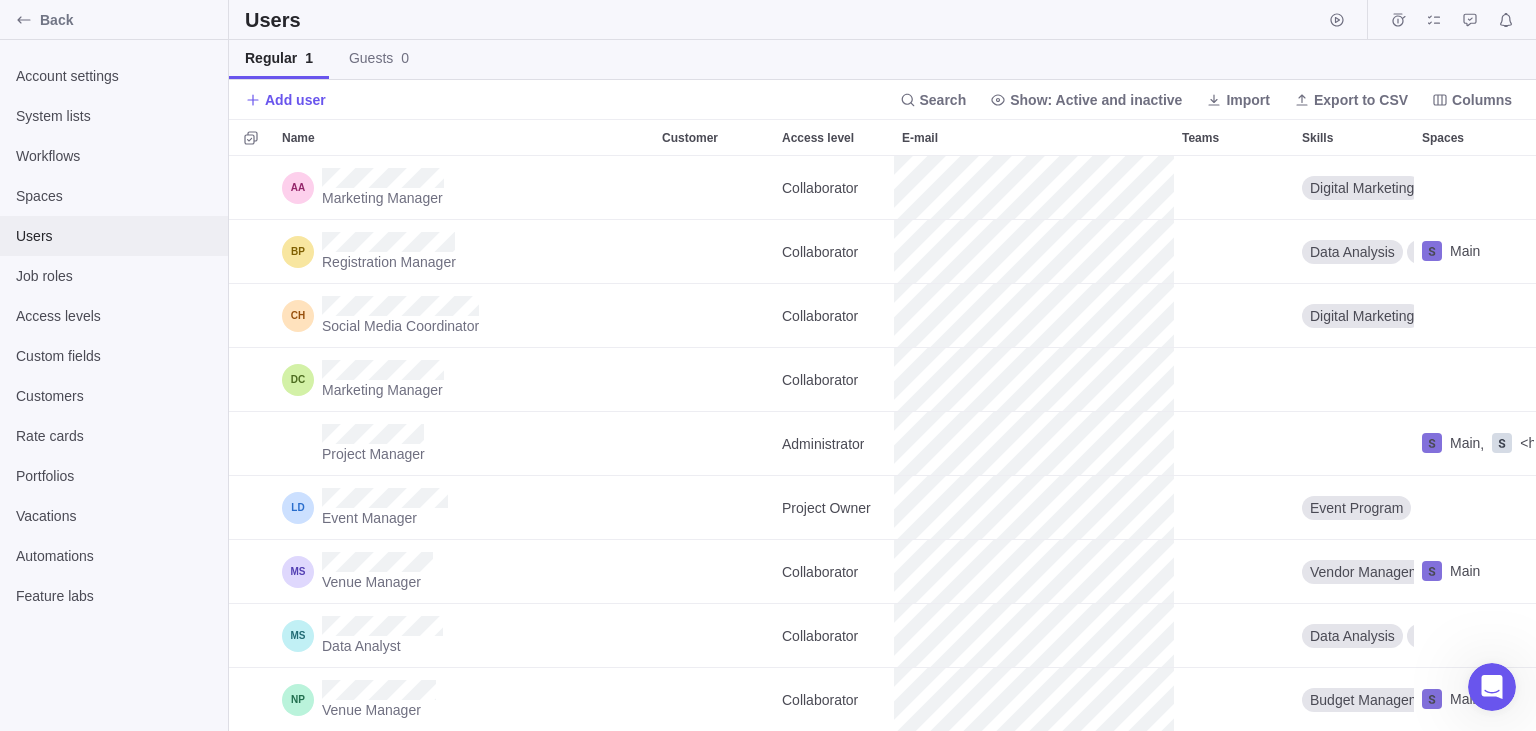 scroll, scrollTop: 576, scrollLeft: 1307, axis: both 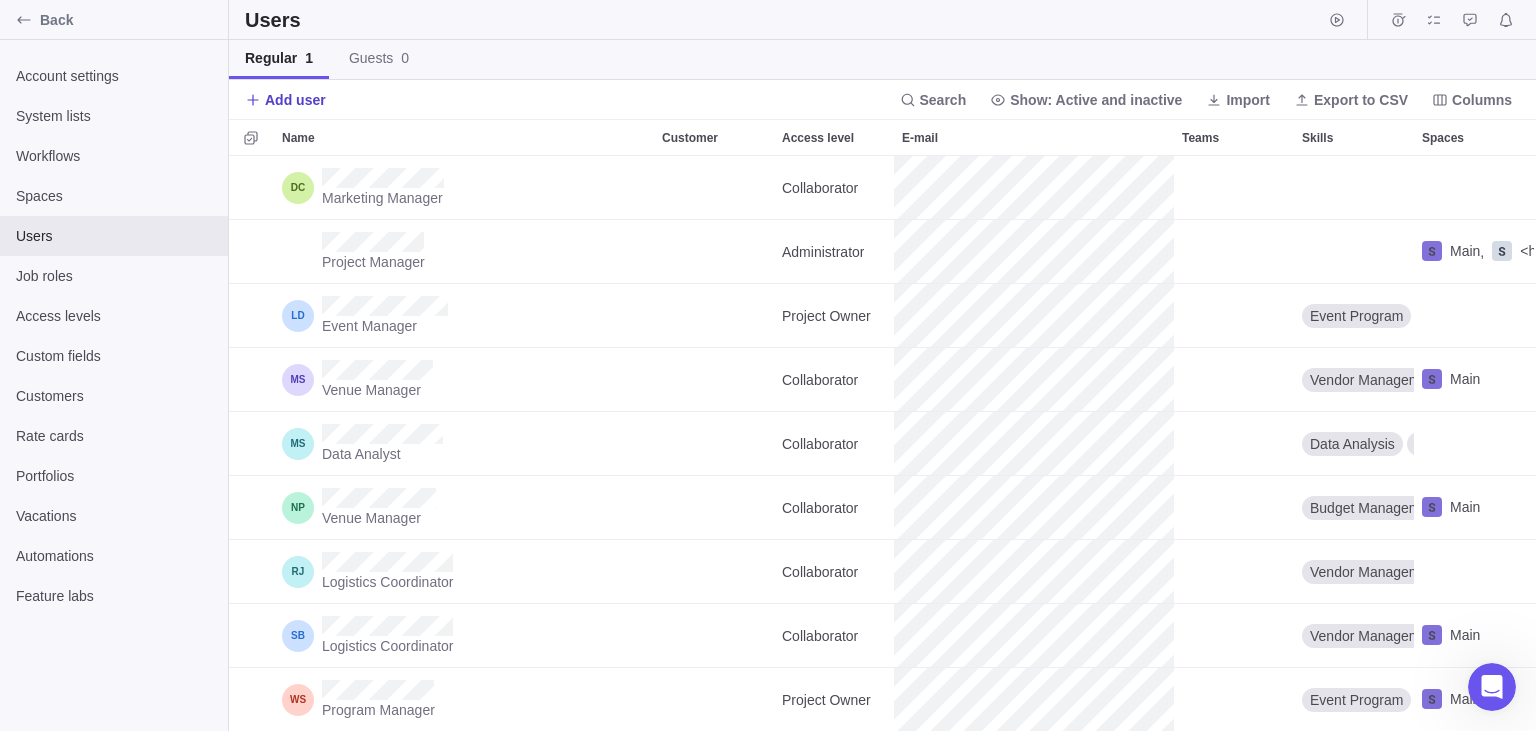 click on "Add user" at bounding box center (295, 100) 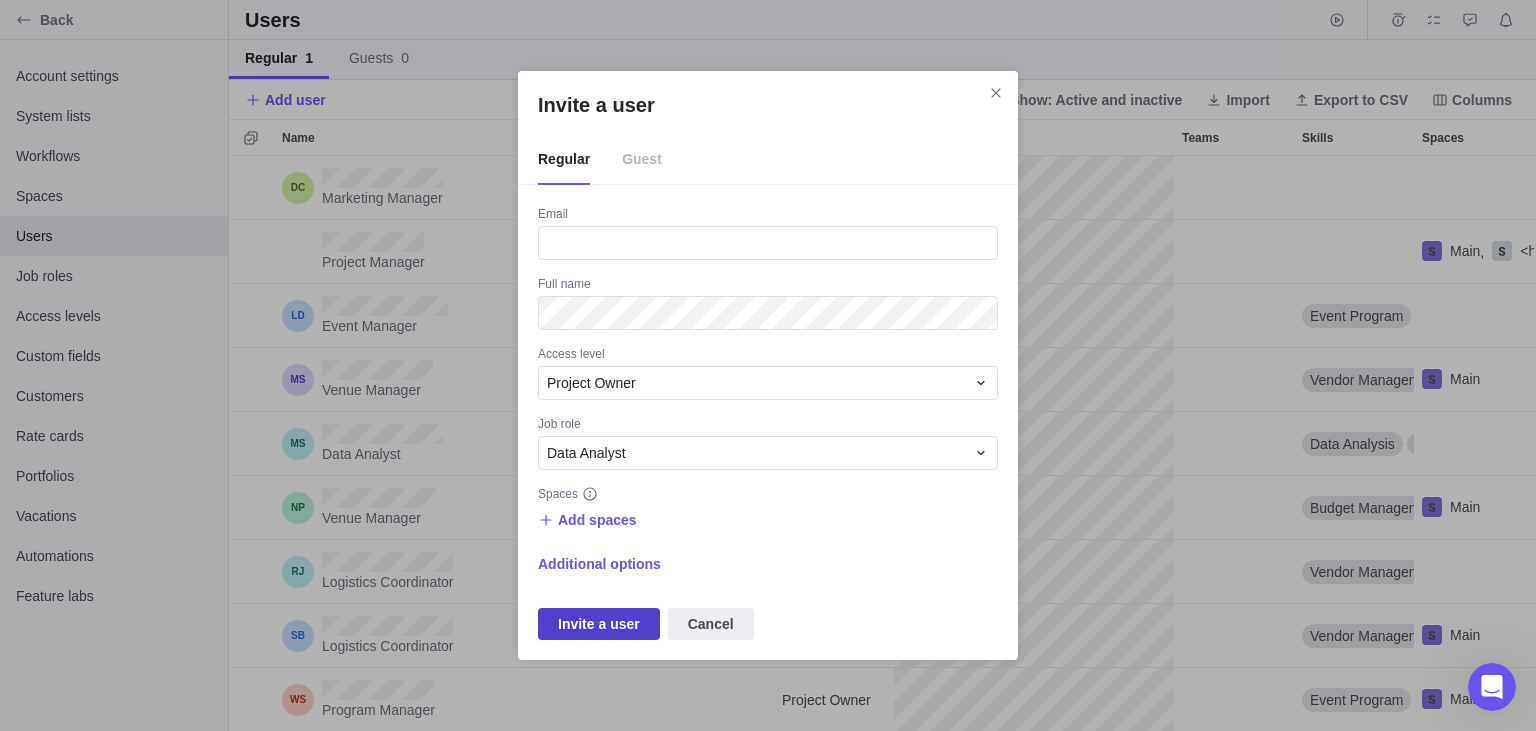 click on "Invite a user" at bounding box center (599, 624) 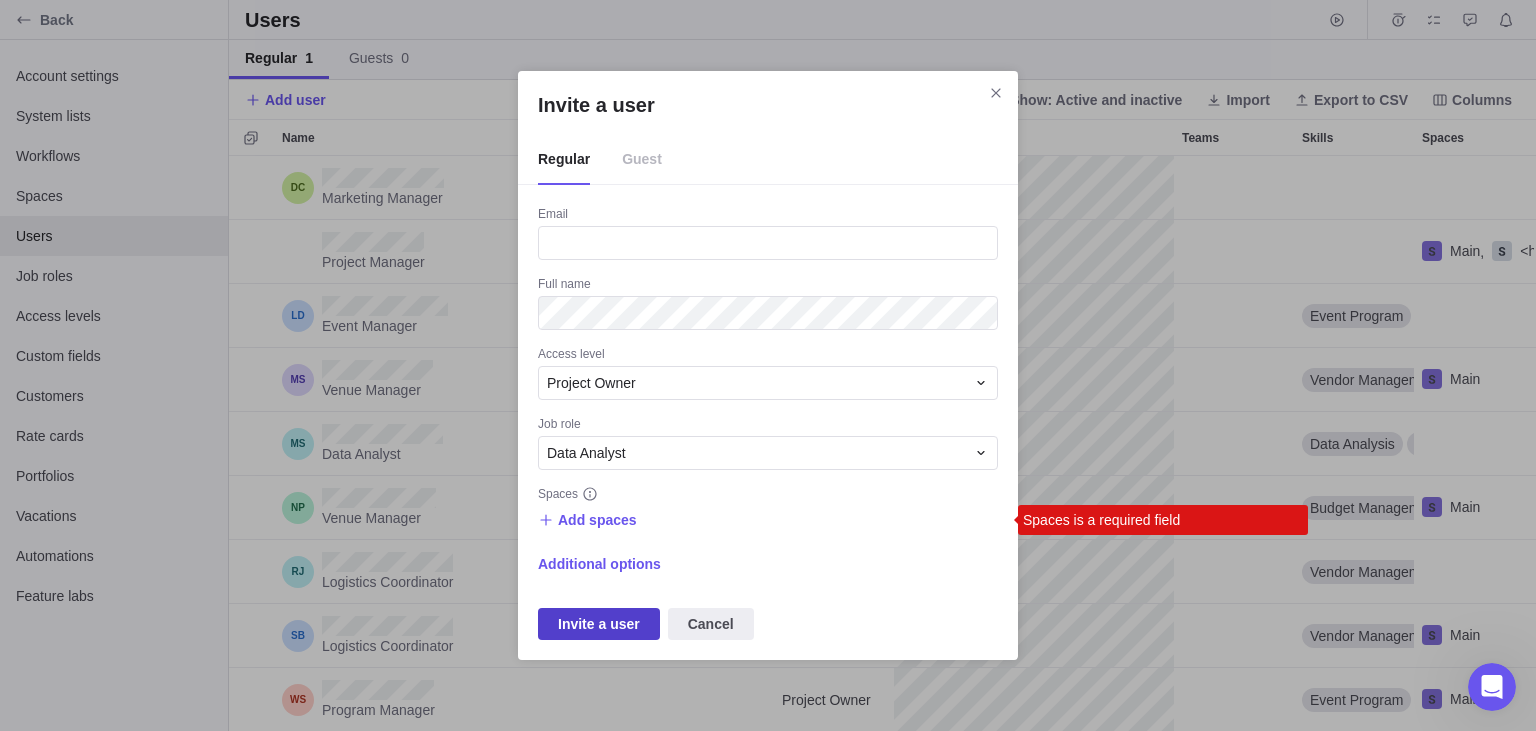 click on "Invite a user" at bounding box center (599, 624) 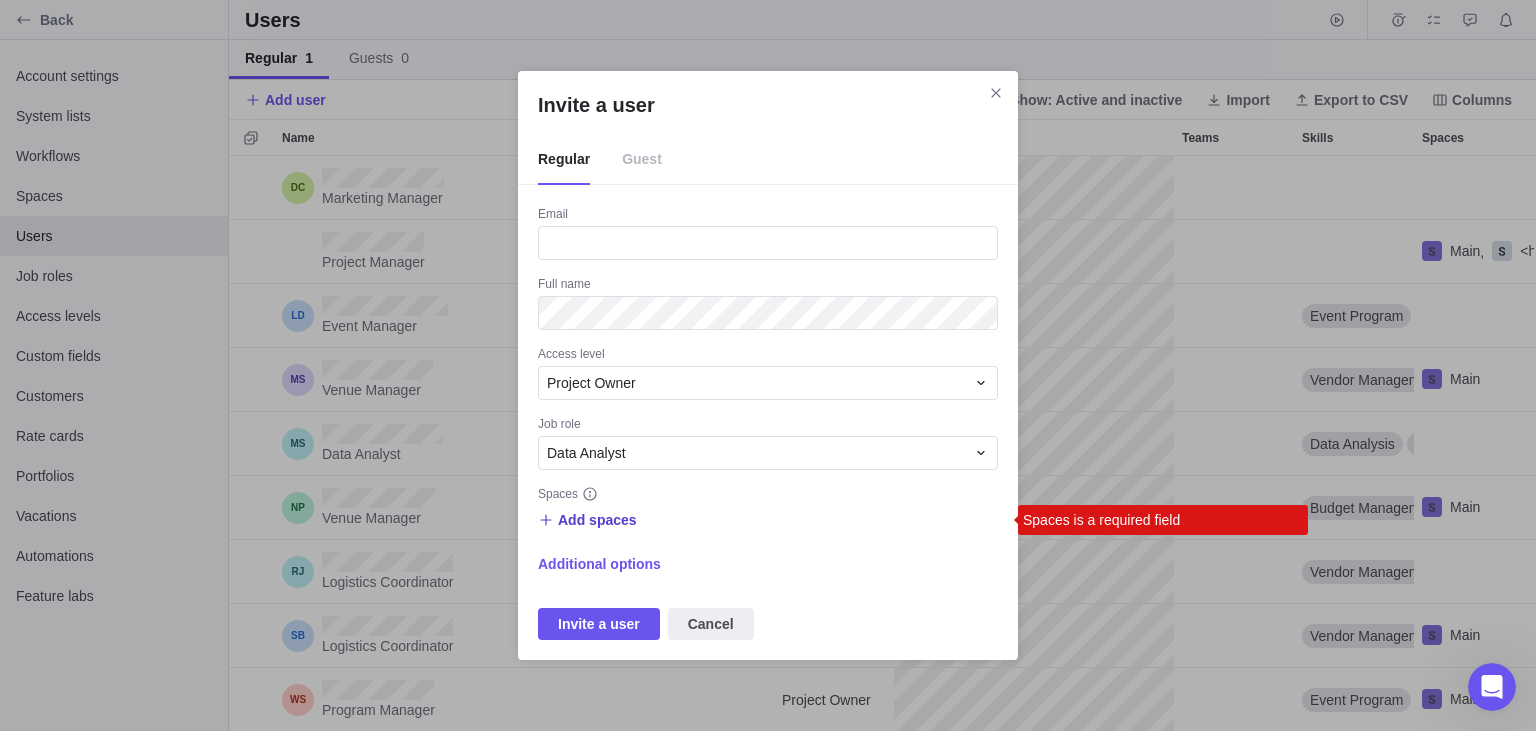 click on "Add spaces" at bounding box center [597, 520] 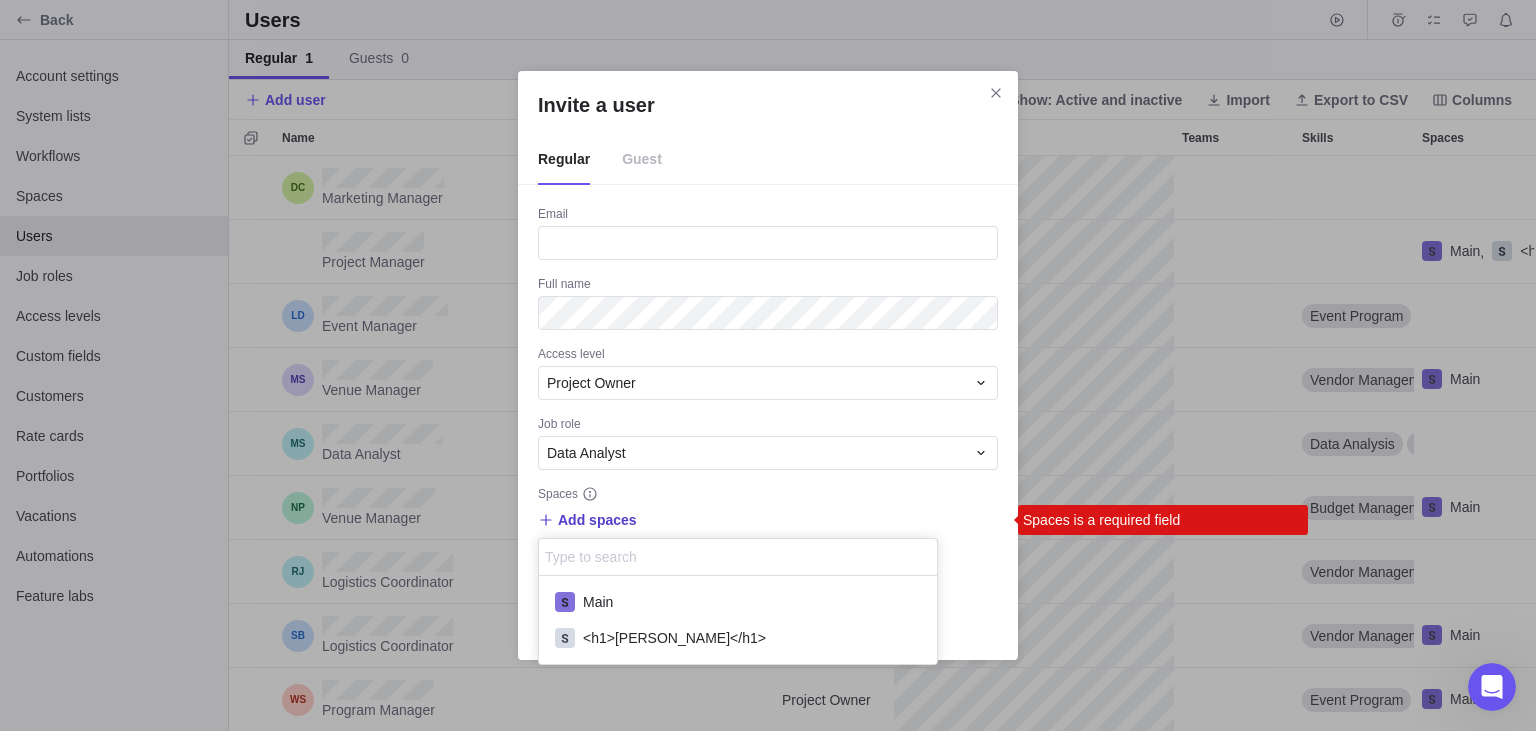 scroll, scrollTop: 1, scrollLeft: 0, axis: vertical 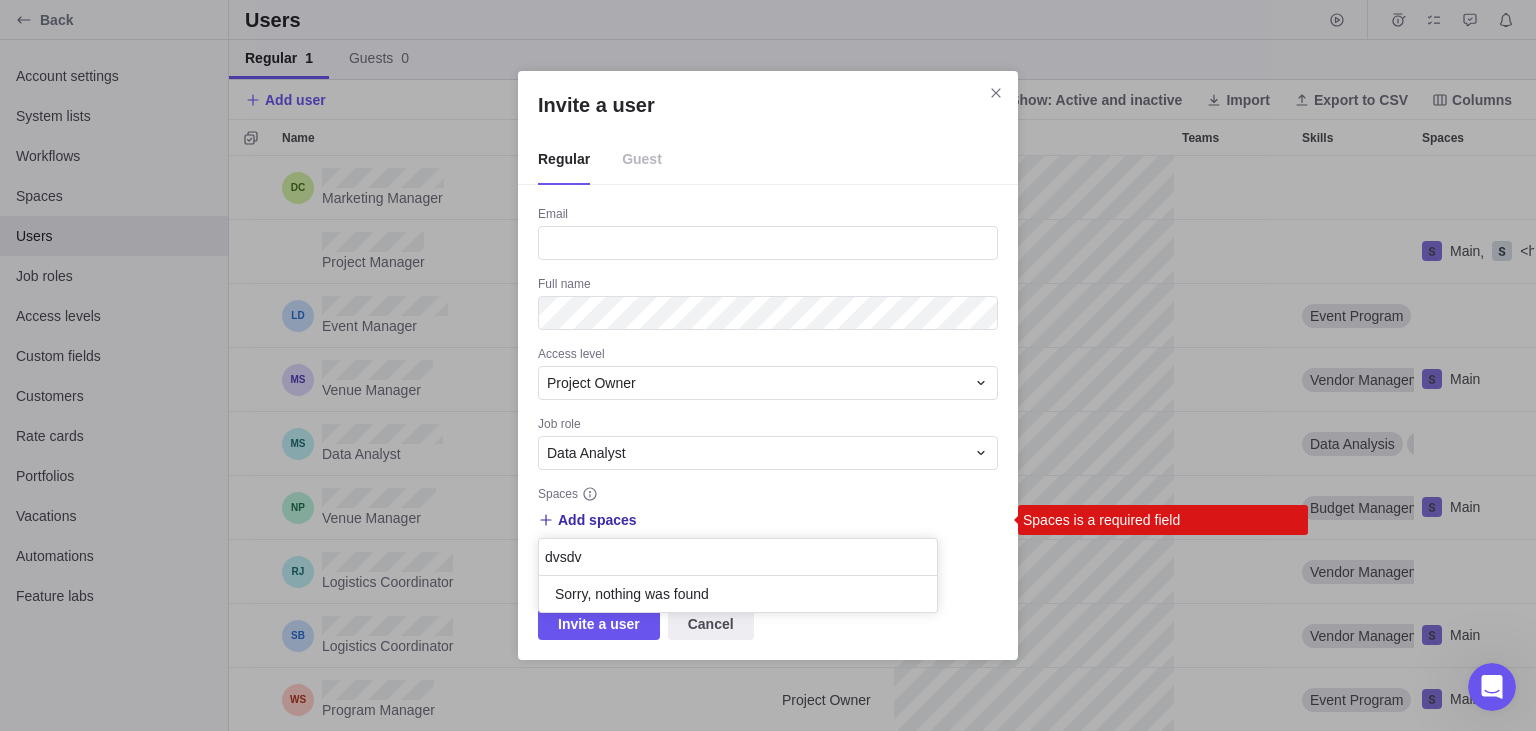 type on "dvsdv" 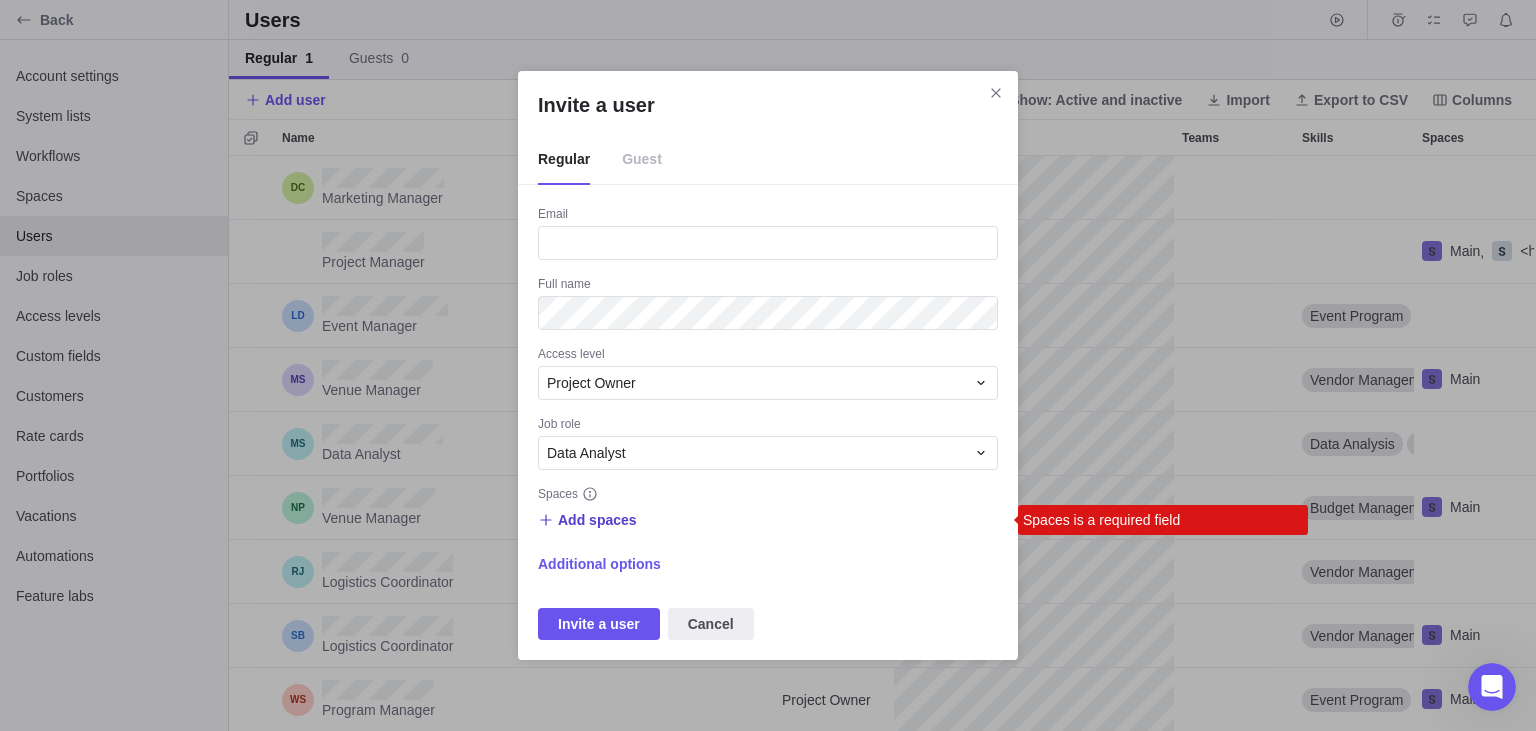 click on "Add spaces" at bounding box center (597, 520) 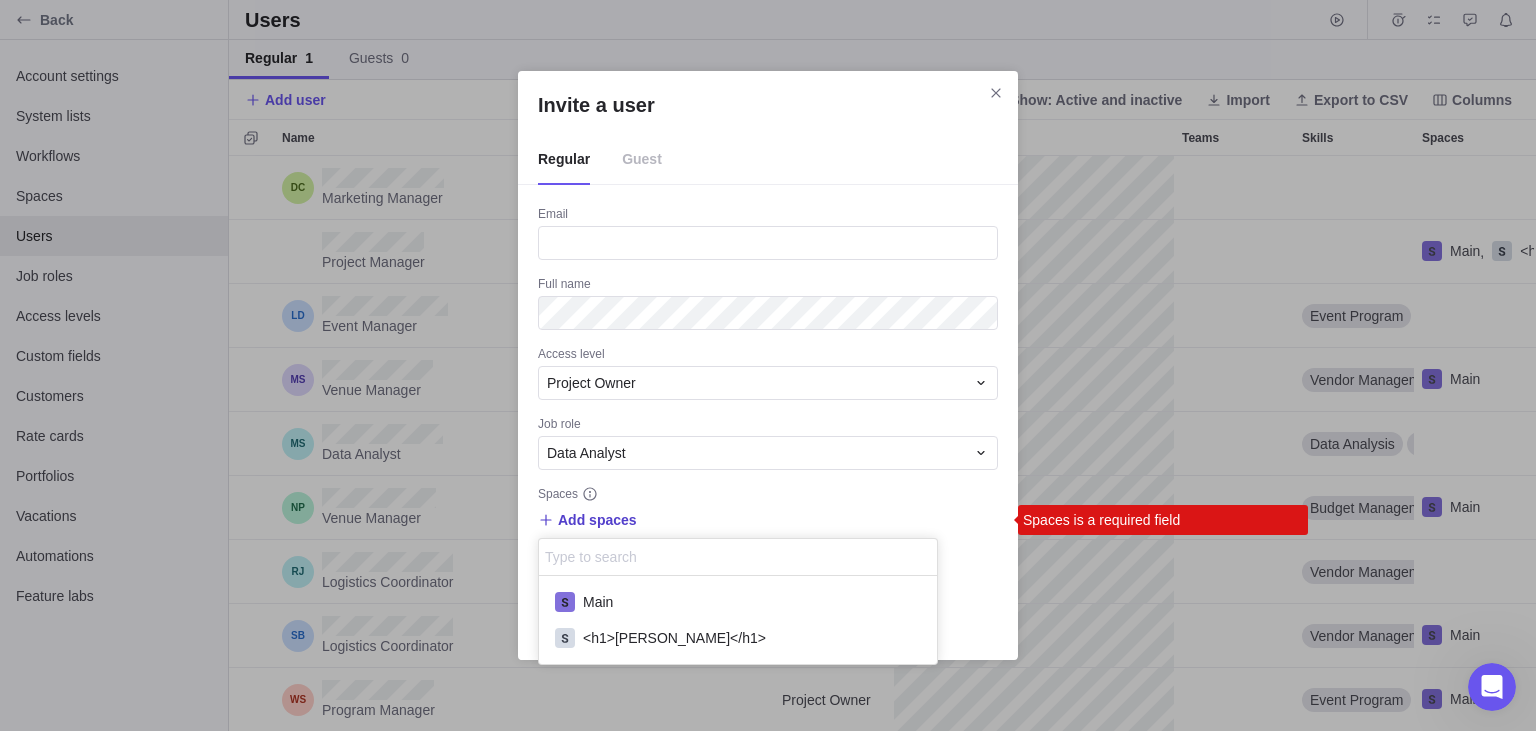 scroll, scrollTop: 1, scrollLeft: 0, axis: vertical 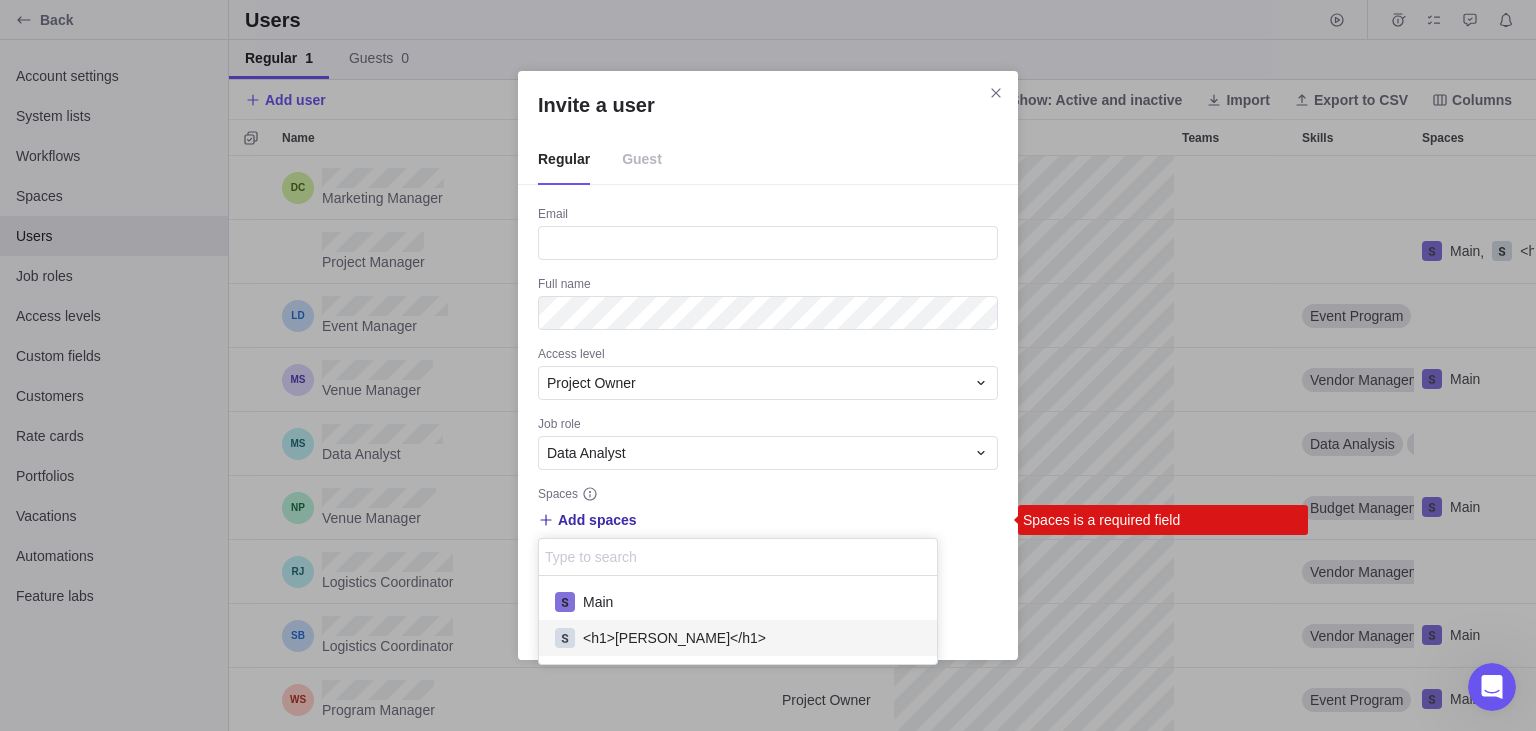 click on "<h1>trest</h1>" at bounding box center [674, 638] 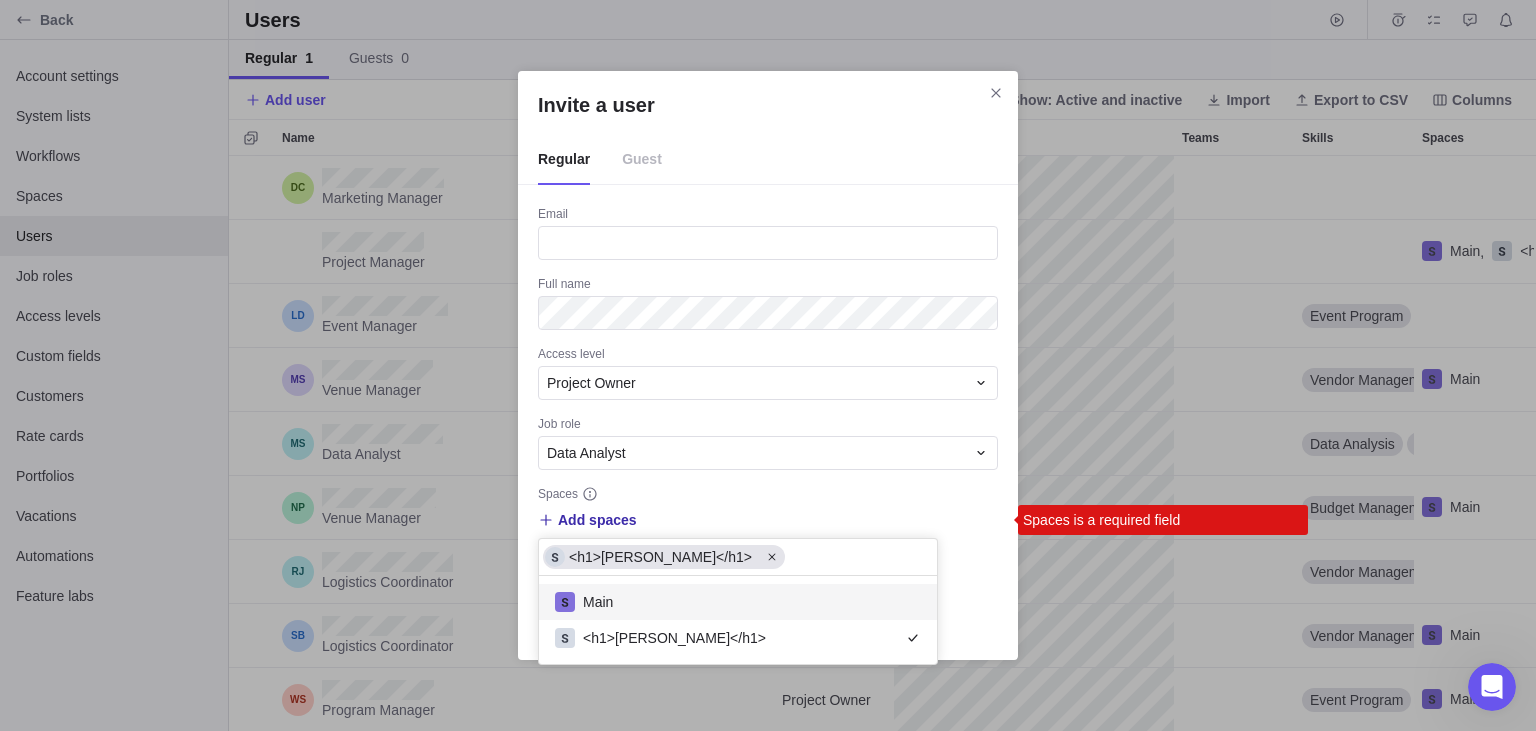 click on "Invite a user Regular Guest Email Full name Access level Project Owner Job role Data Analyst Spaces Add spaces <h1>trest</h1> Main <h1>trest</h1> Spaces is a required field Additional options Invite a user Cancel" at bounding box center [768, 365] 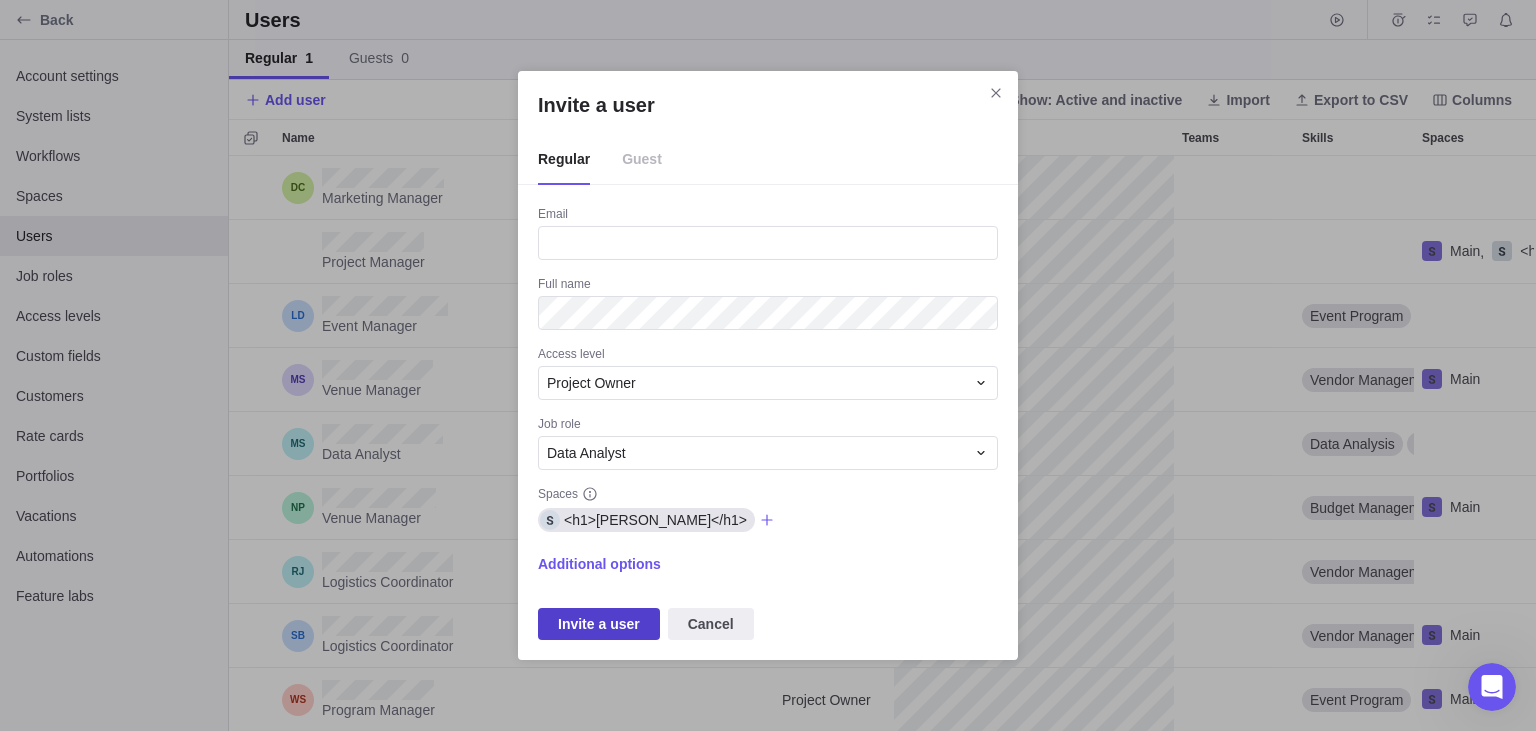 click on "Invite a user" at bounding box center (599, 624) 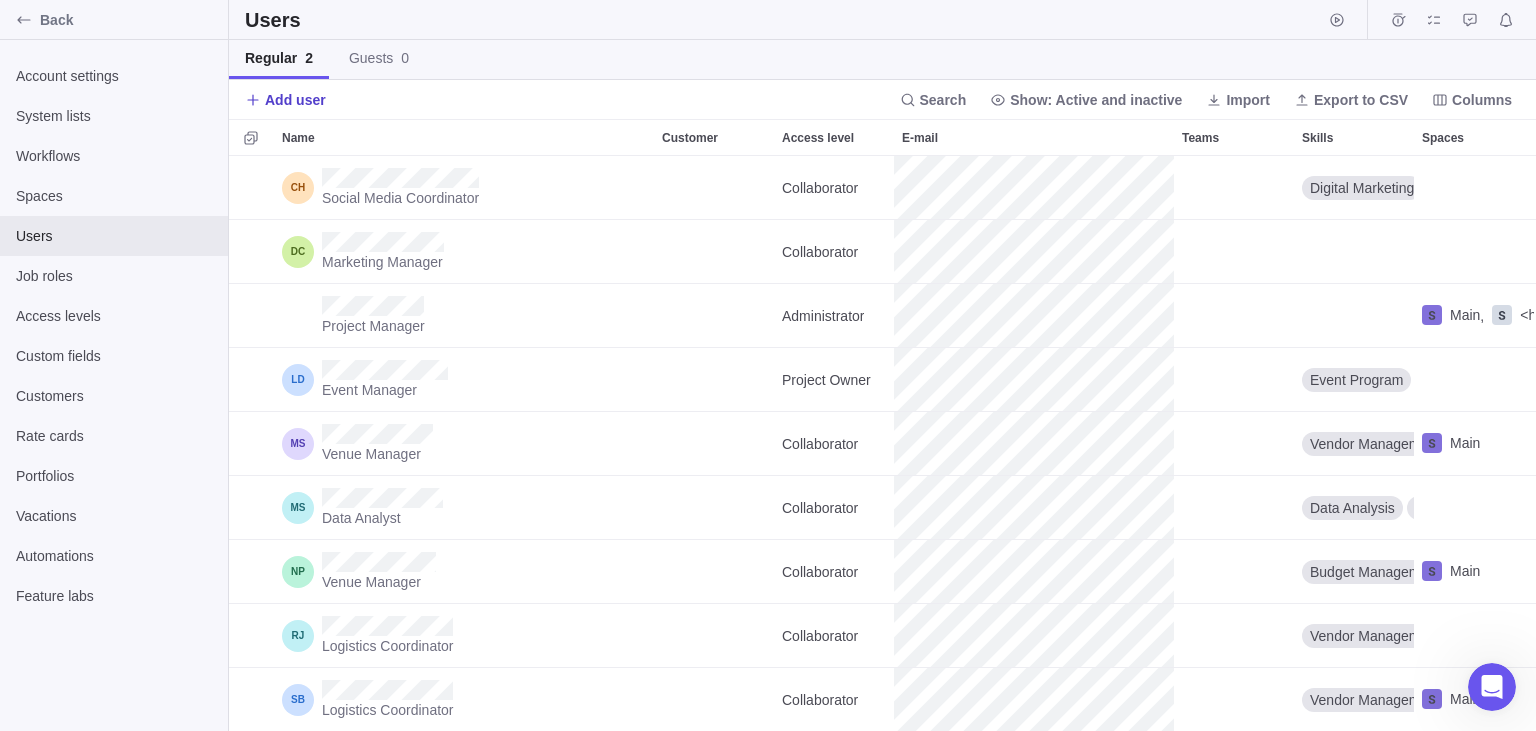 click on "Add user" at bounding box center [295, 100] 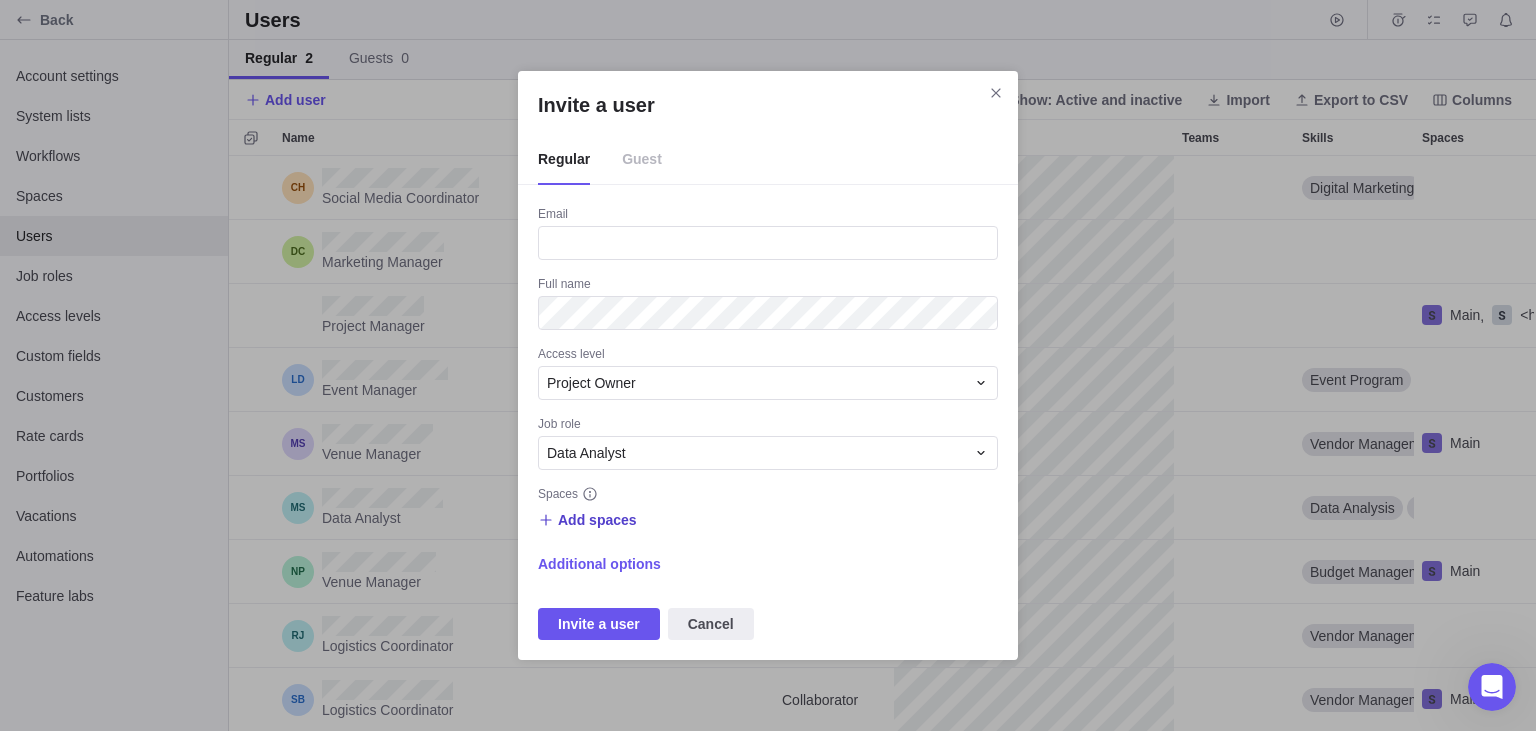 click on "Add spaces" at bounding box center (597, 520) 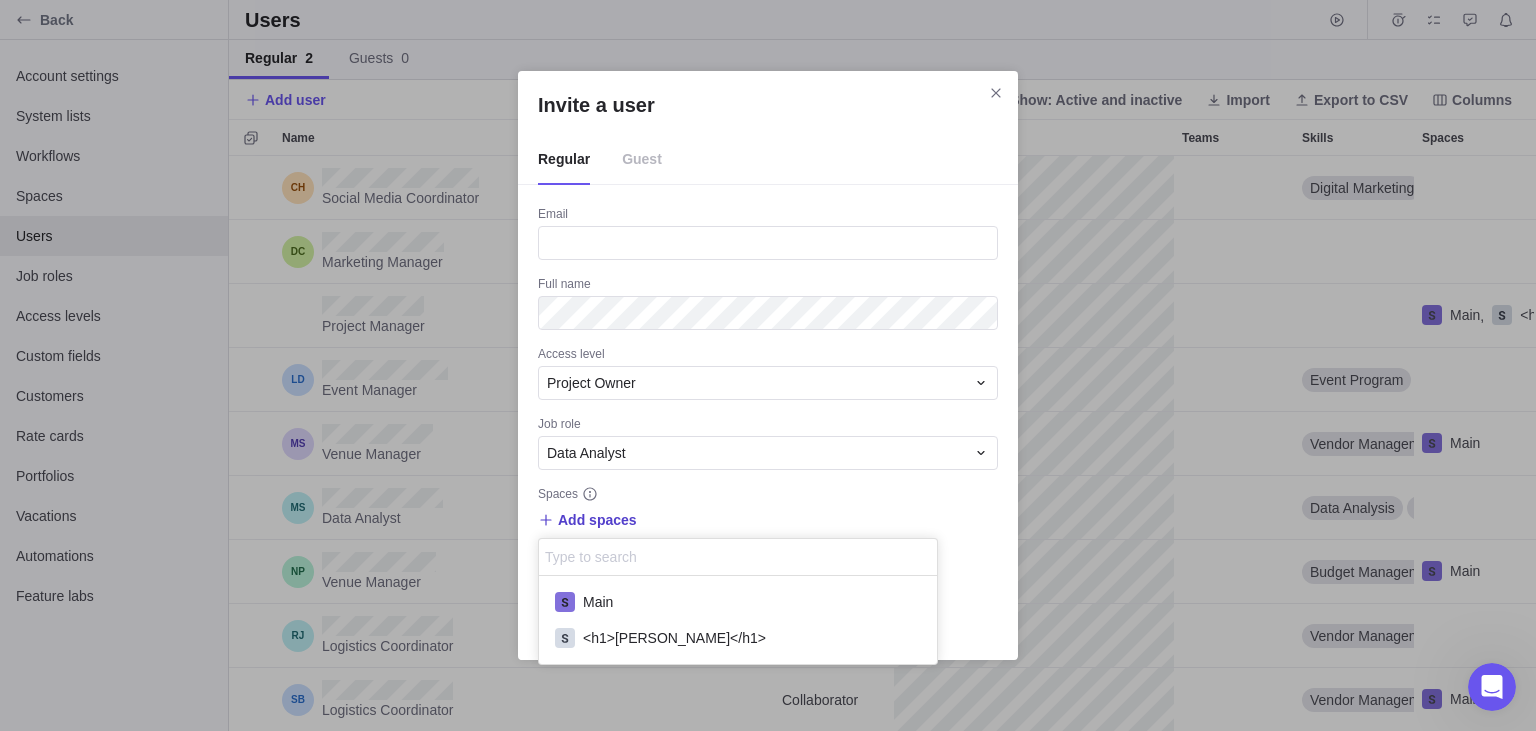 scroll, scrollTop: 1, scrollLeft: 0, axis: vertical 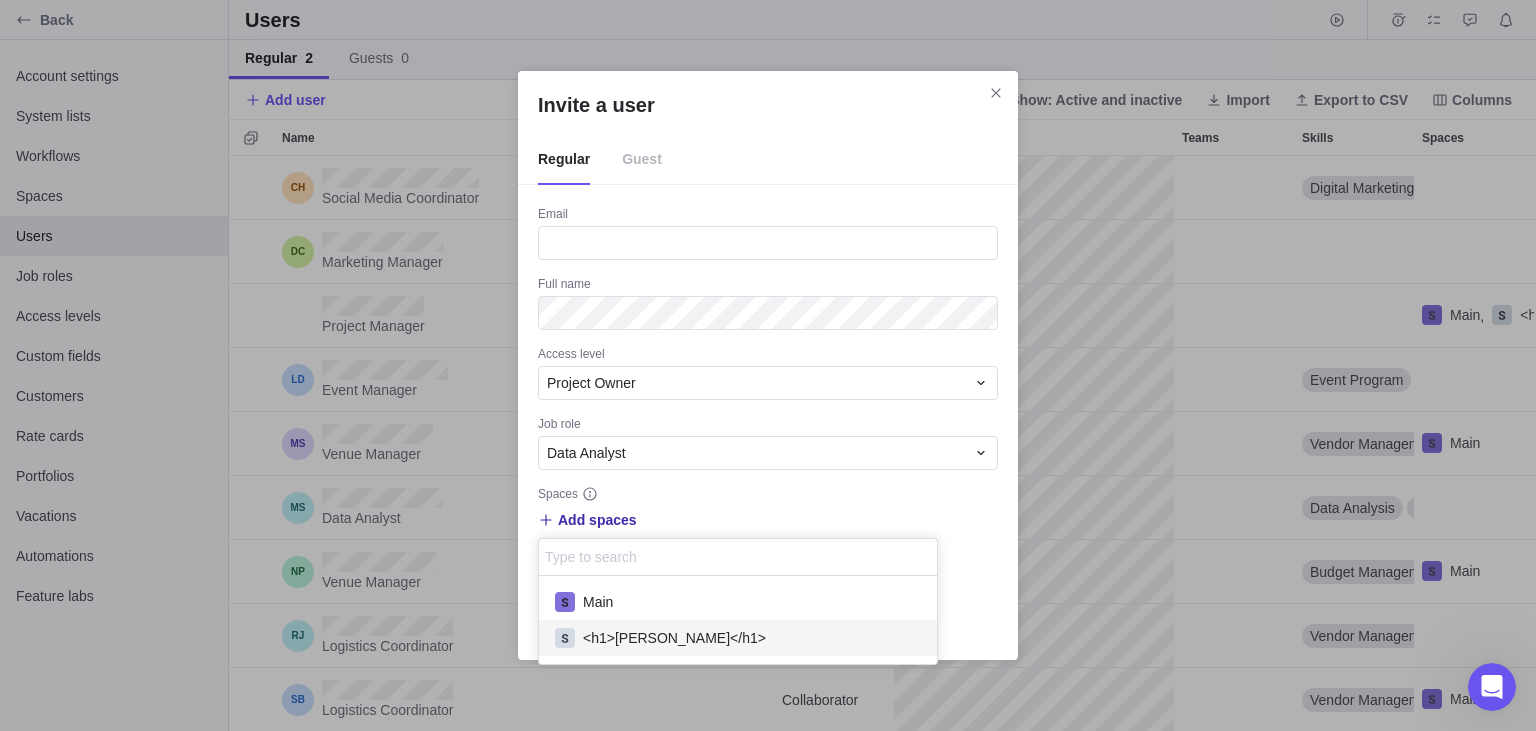 click on "<h1>trest</h1>" at bounding box center [674, 638] 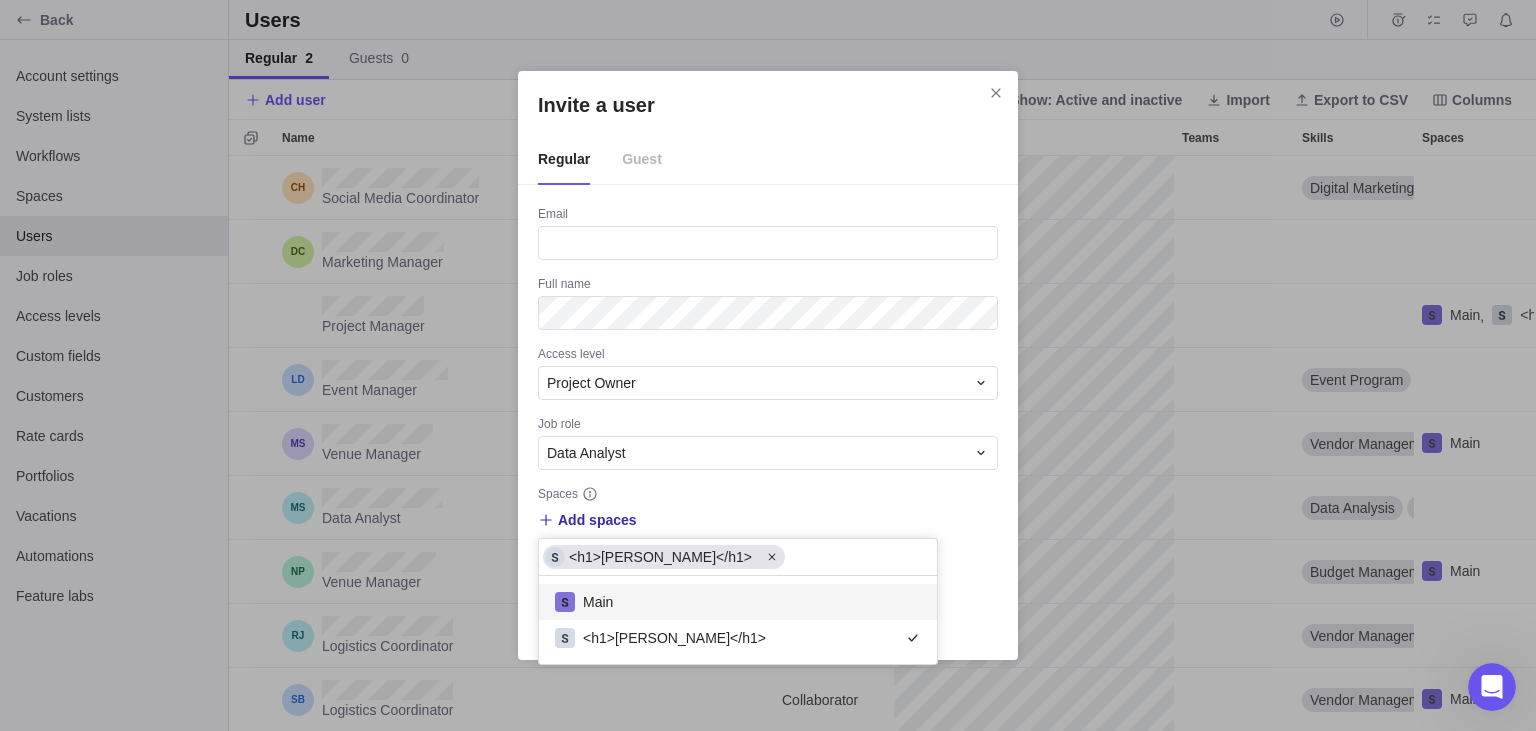 click on "Invite a user Regular Guest Email Full name Access level Project Owner Job role Data Analyst Spaces Add spaces <h1>trest</h1> Main <h1>trest</h1> Additional options Invite a user Cancel" at bounding box center [768, 365] 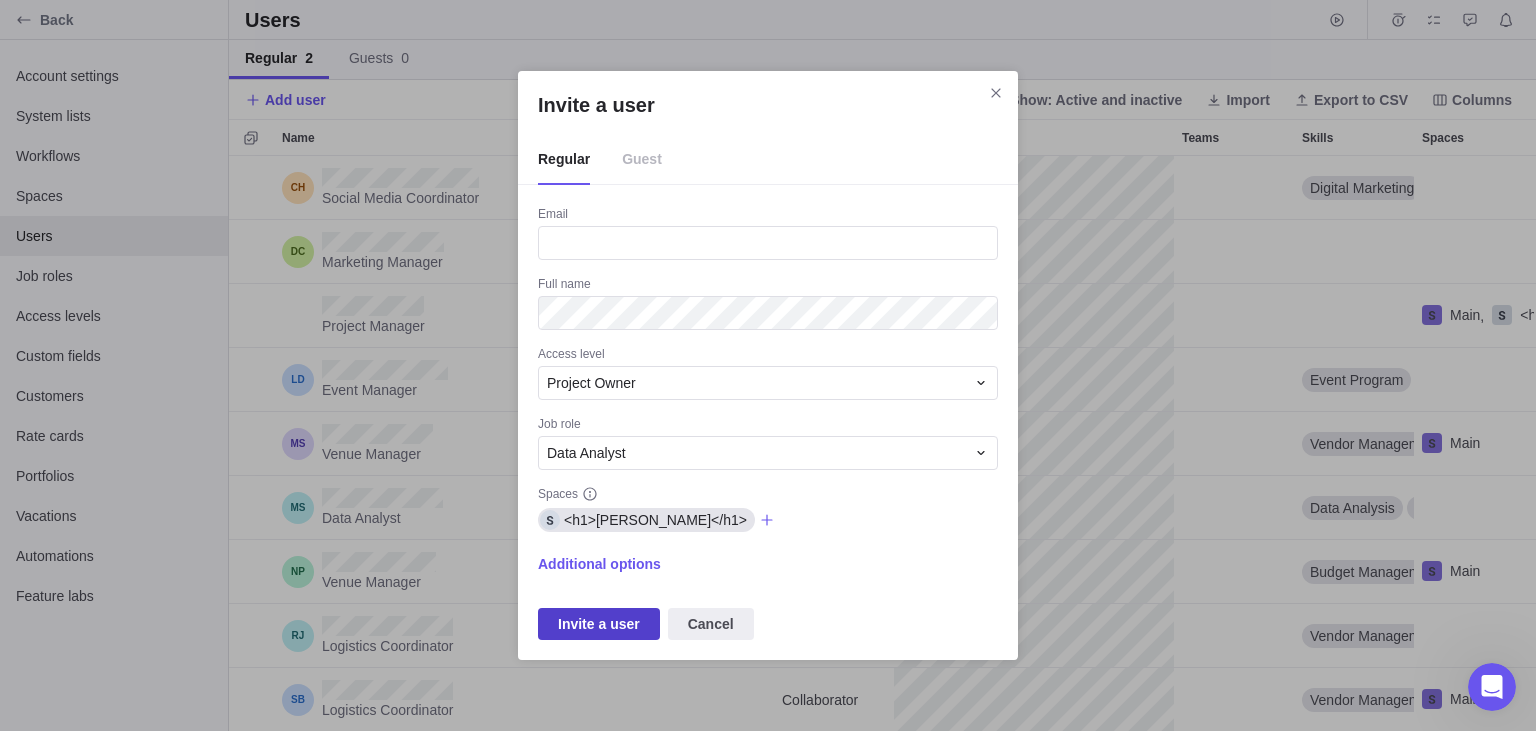 click on "Invite a user" at bounding box center (599, 624) 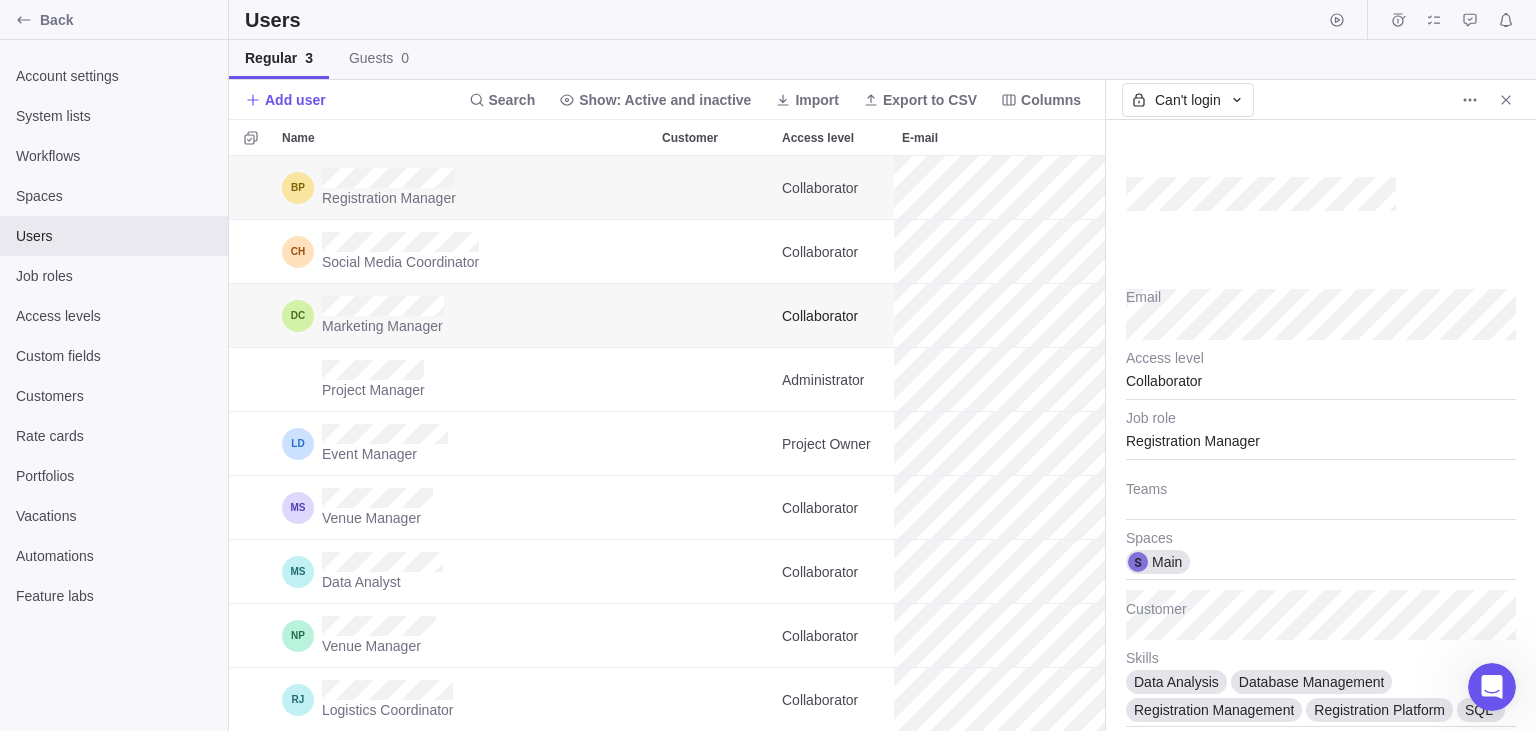 scroll, scrollTop: 576, scrollLeft: 876, axis: both 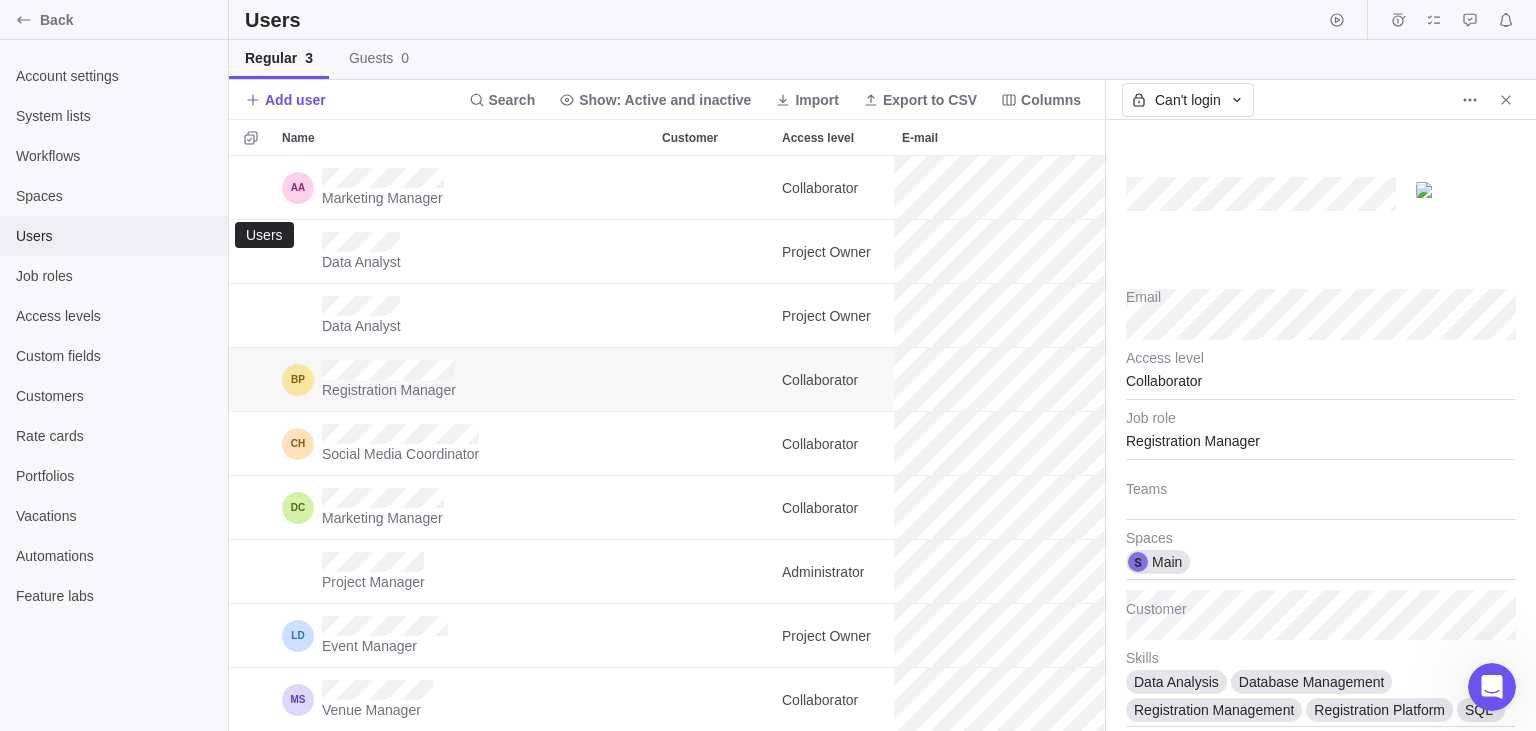 click on "Users" at bounding box center (114, 236) 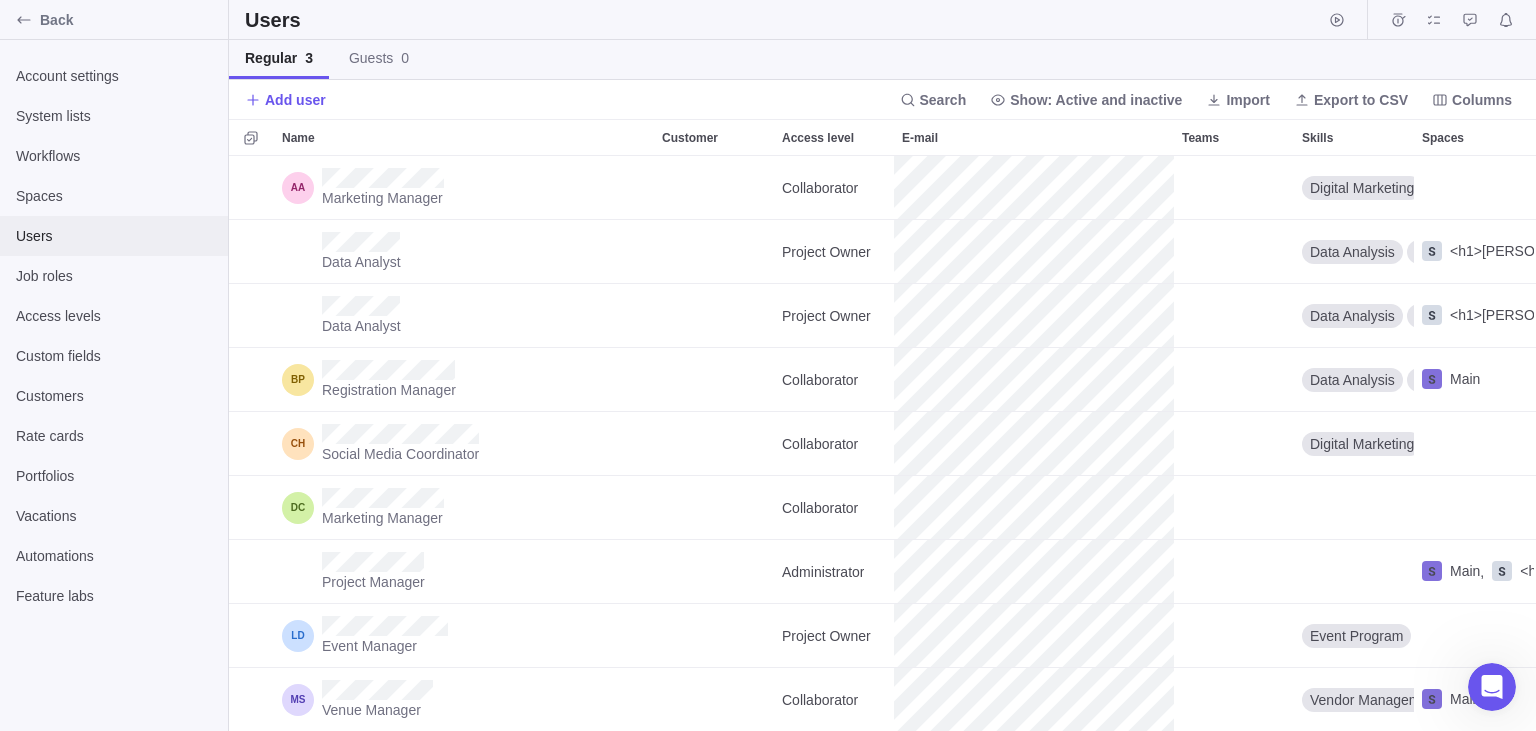 scroll, scrollTop: 2, scrollLeft: 1, axis: both 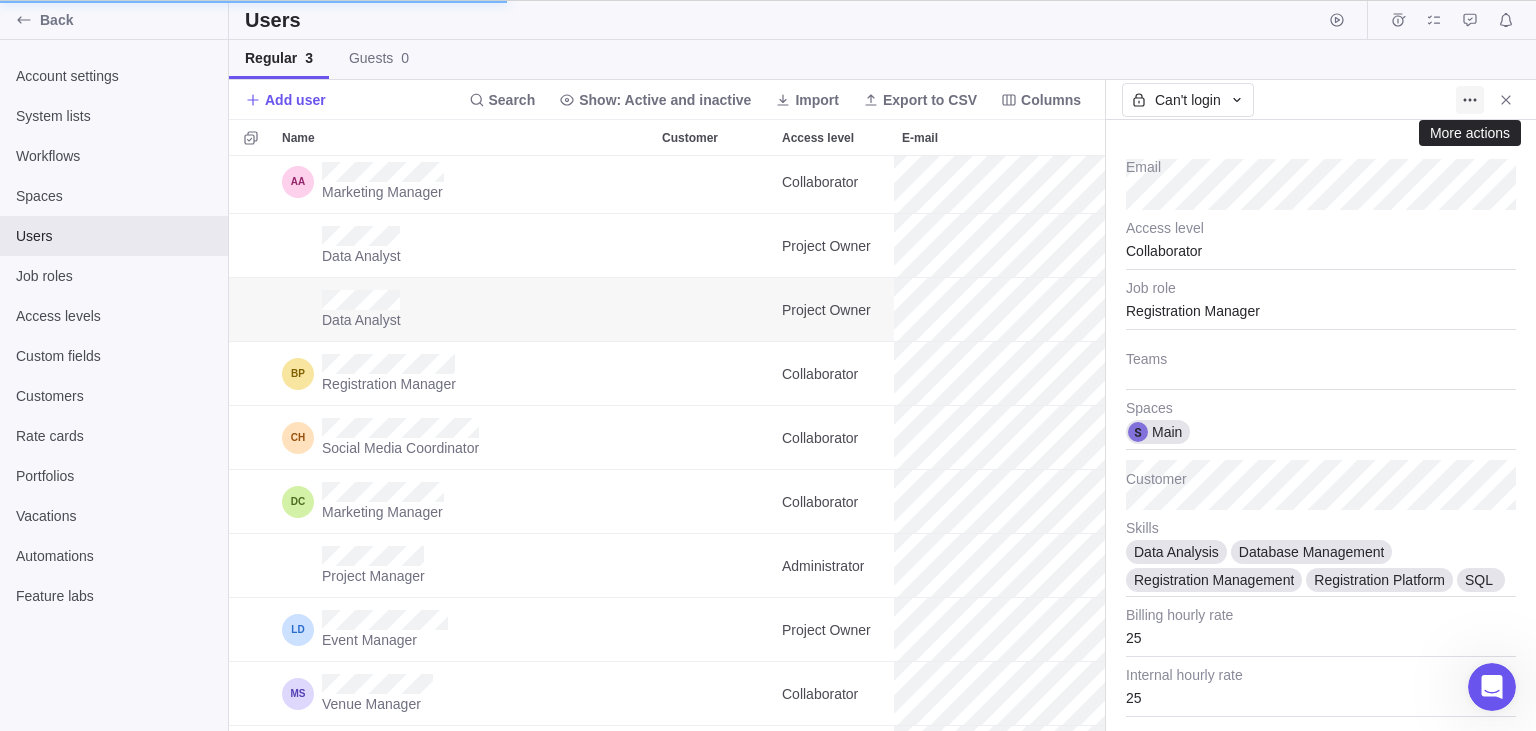 click at bounding box center [1470, 100] 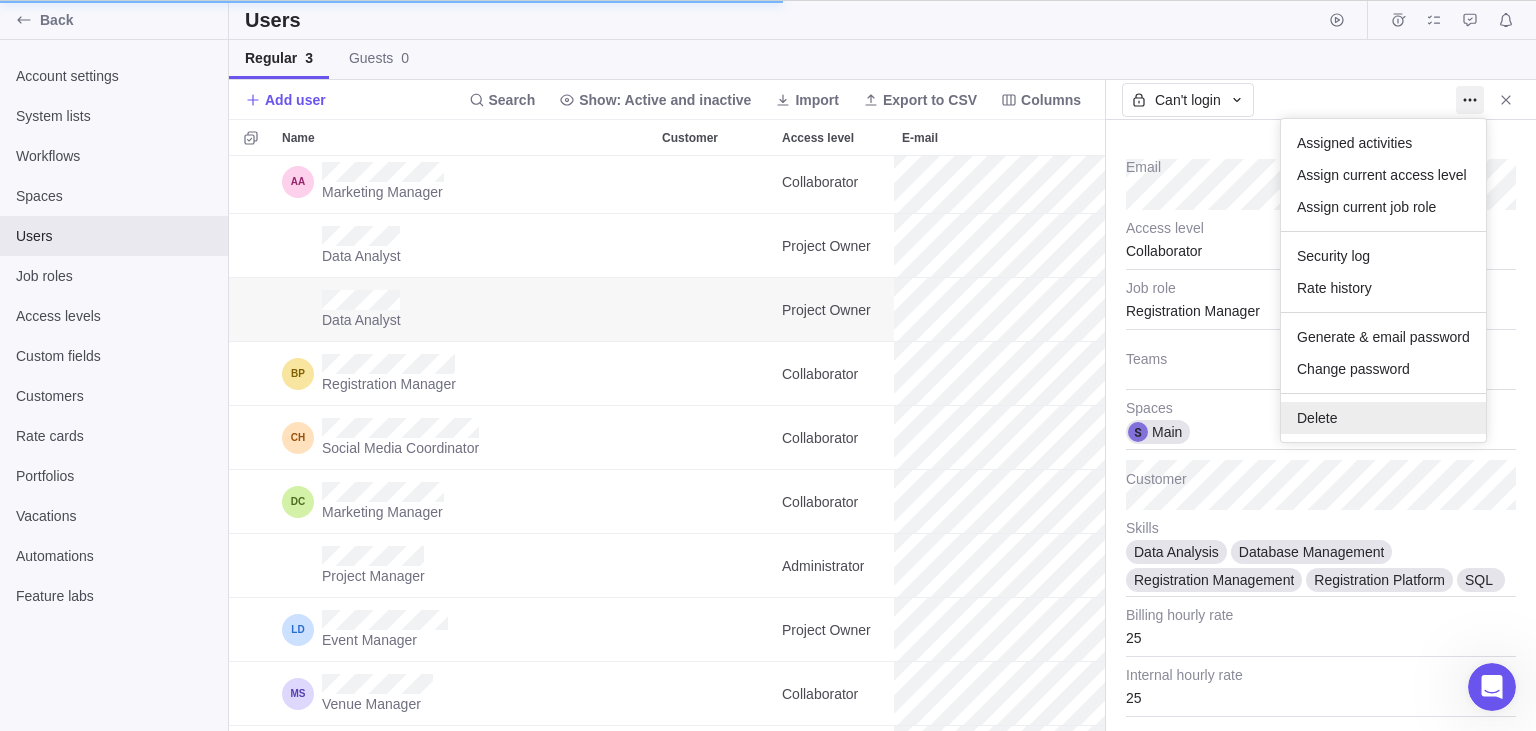 click on "Delete" at bounding box center (1317, 418) 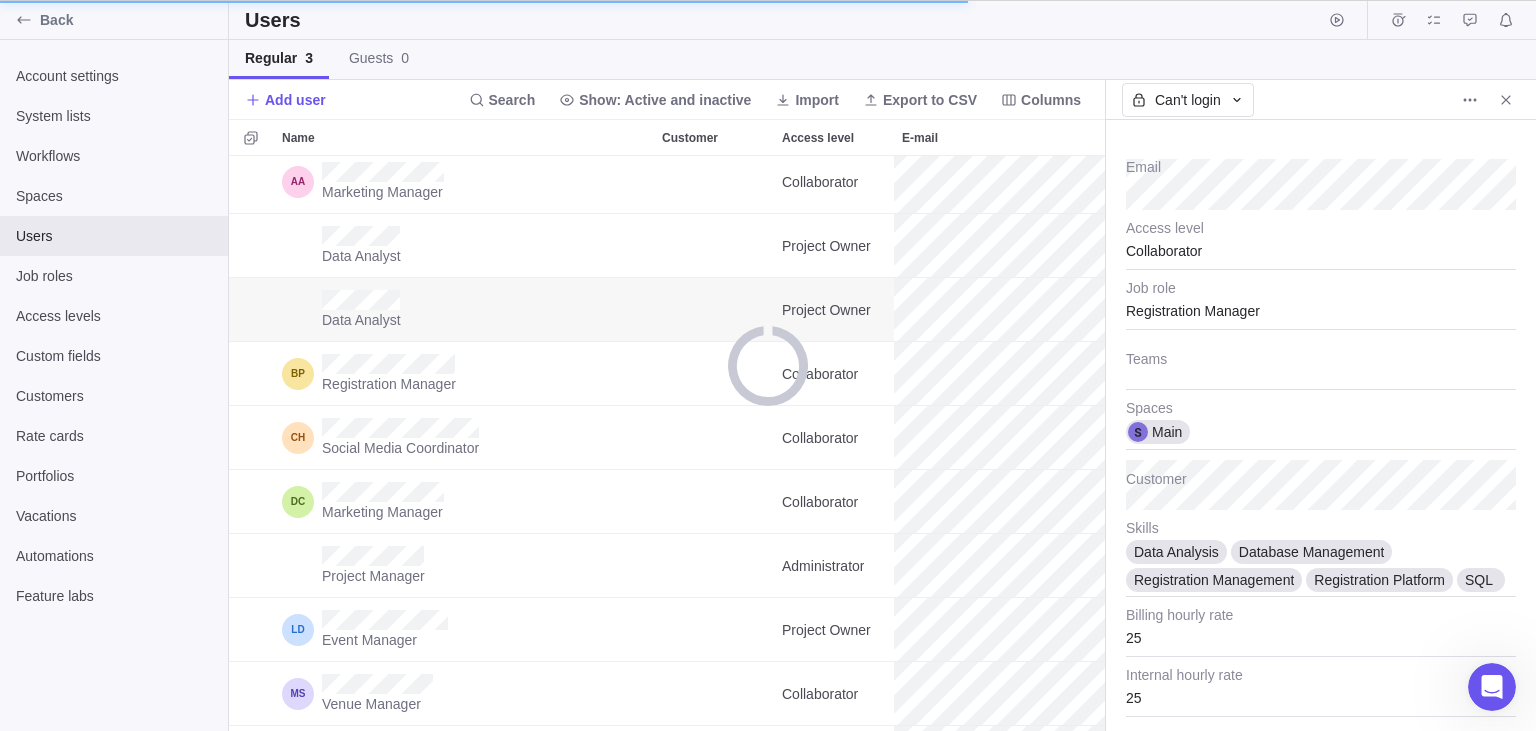 type on "x" 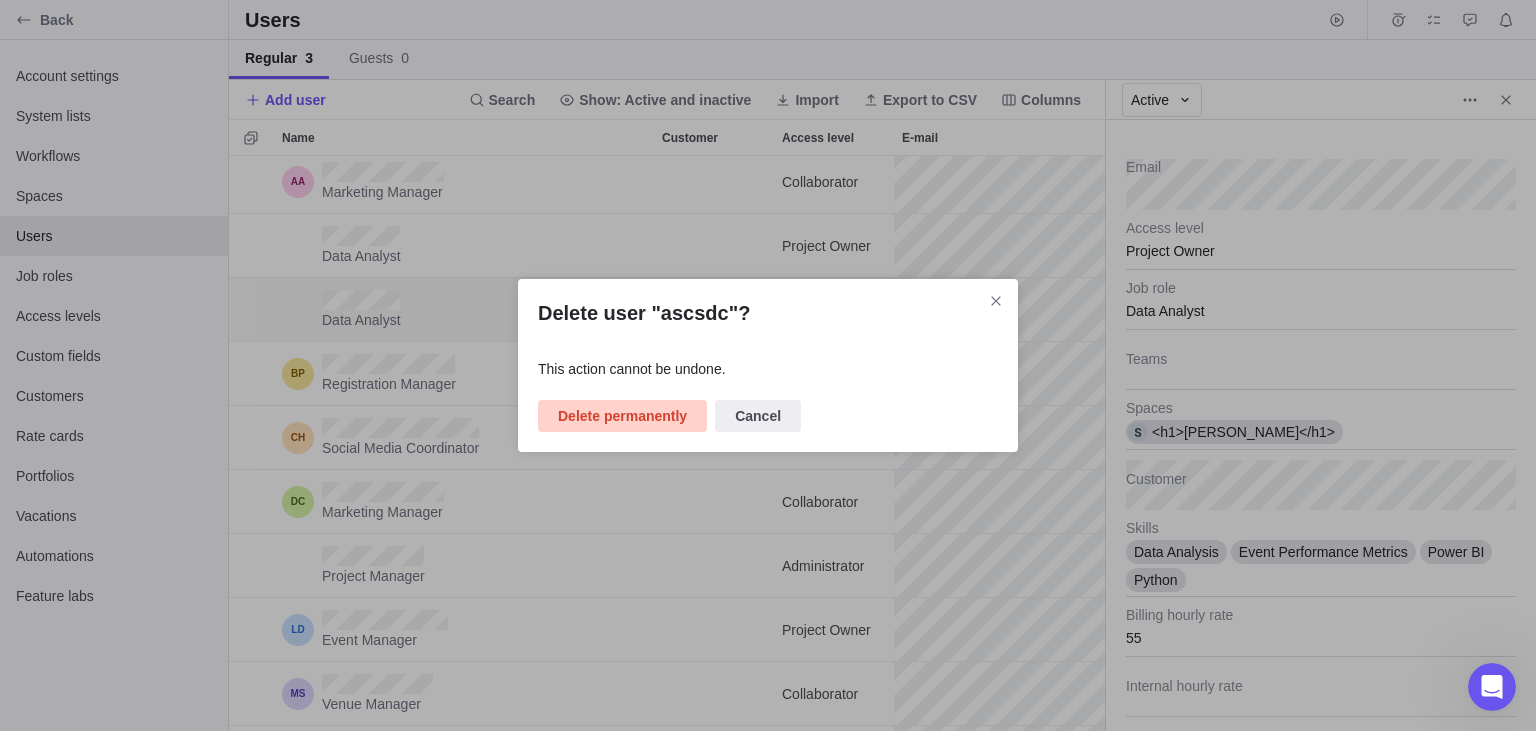 click on "Delete permanently" at bounding box center (622, 416) 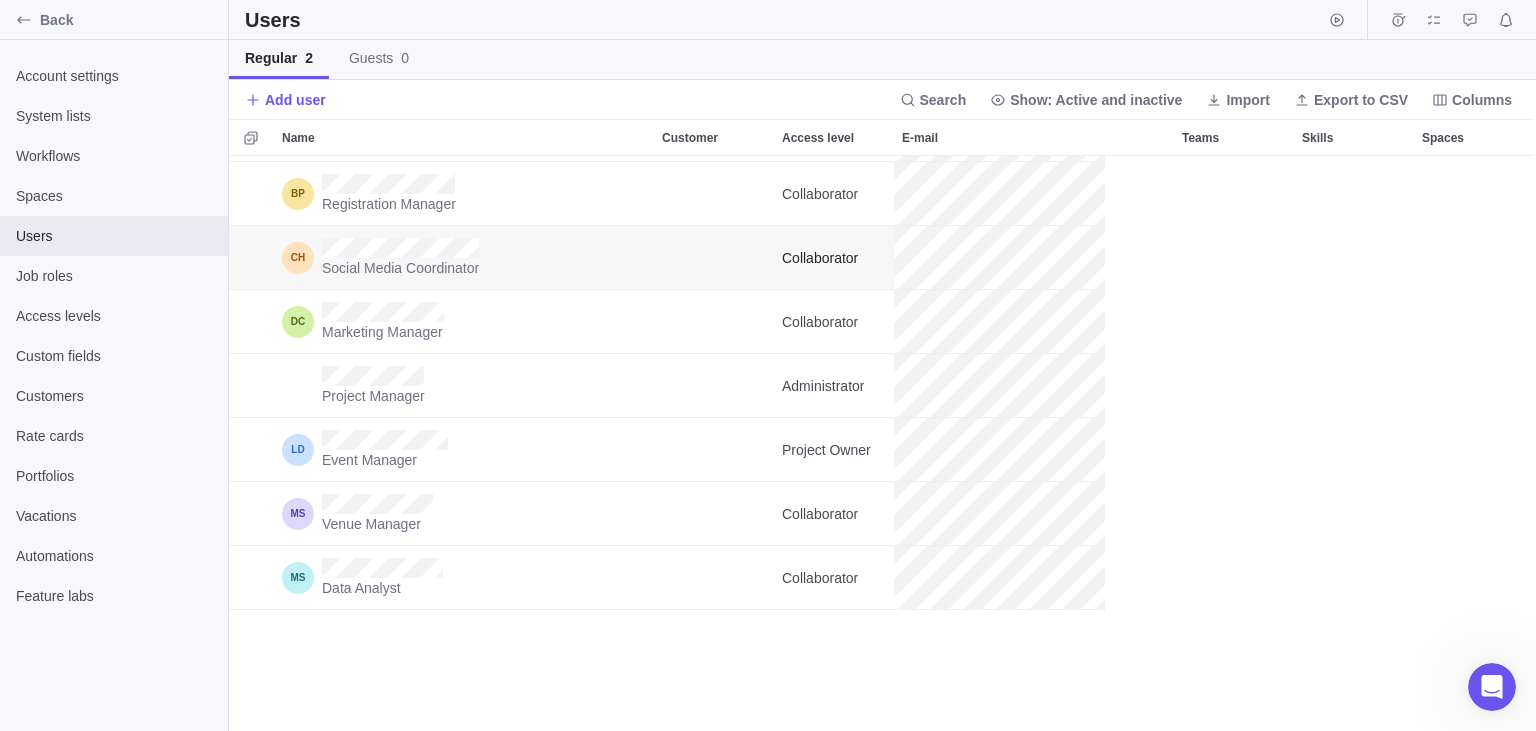 scroll, scrollTop: 0, scrollLeft: 0, axis: both 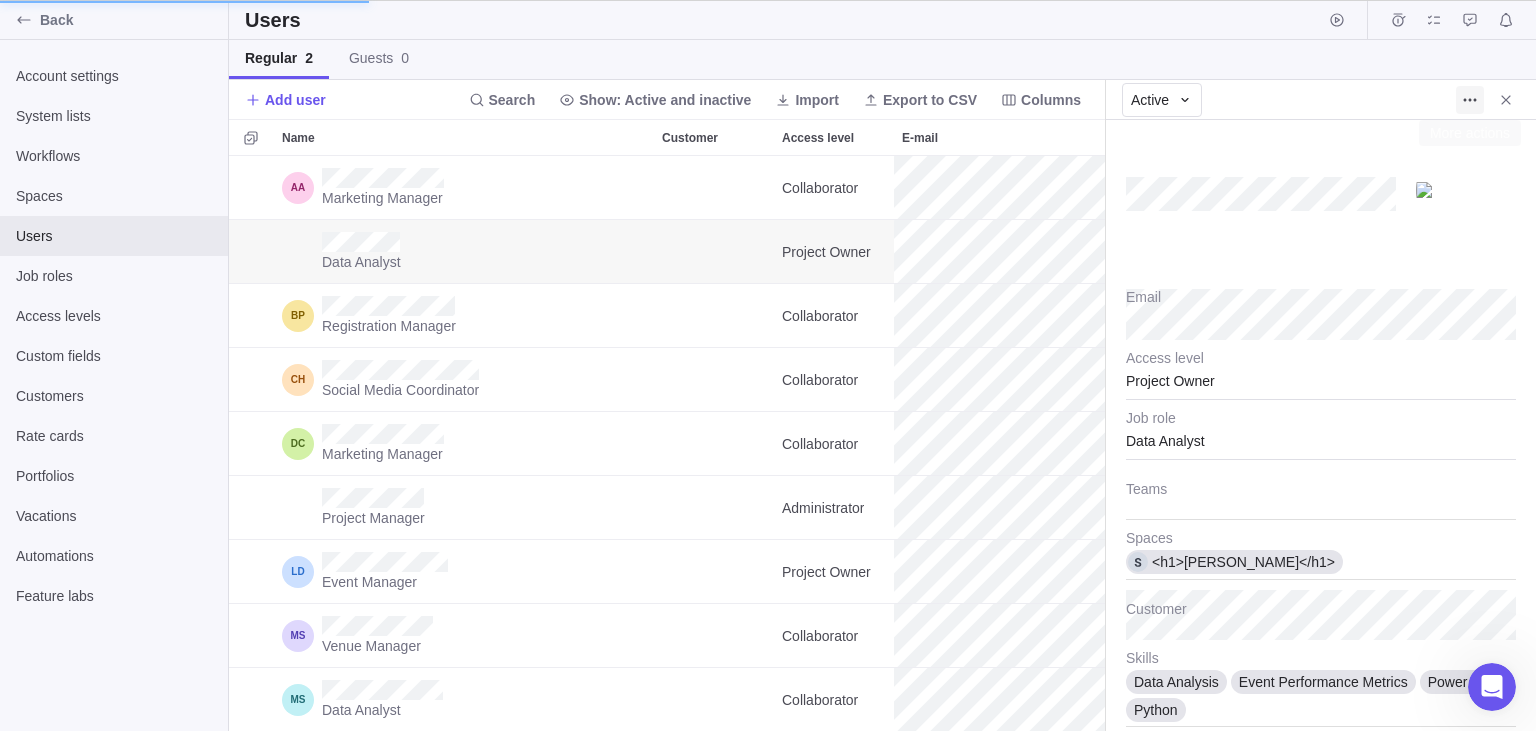 click 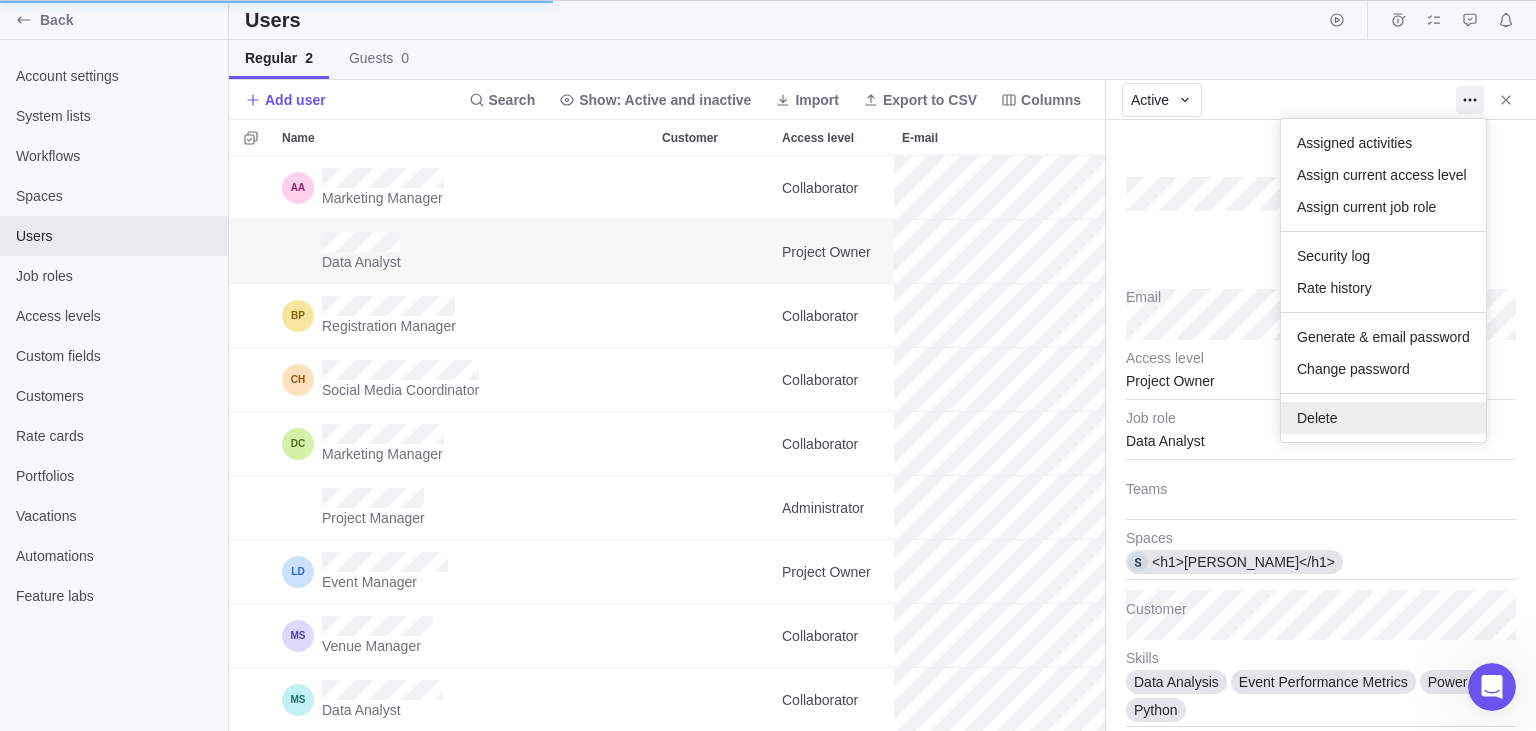 click on "Delete" at bounding box center (1317, 418) 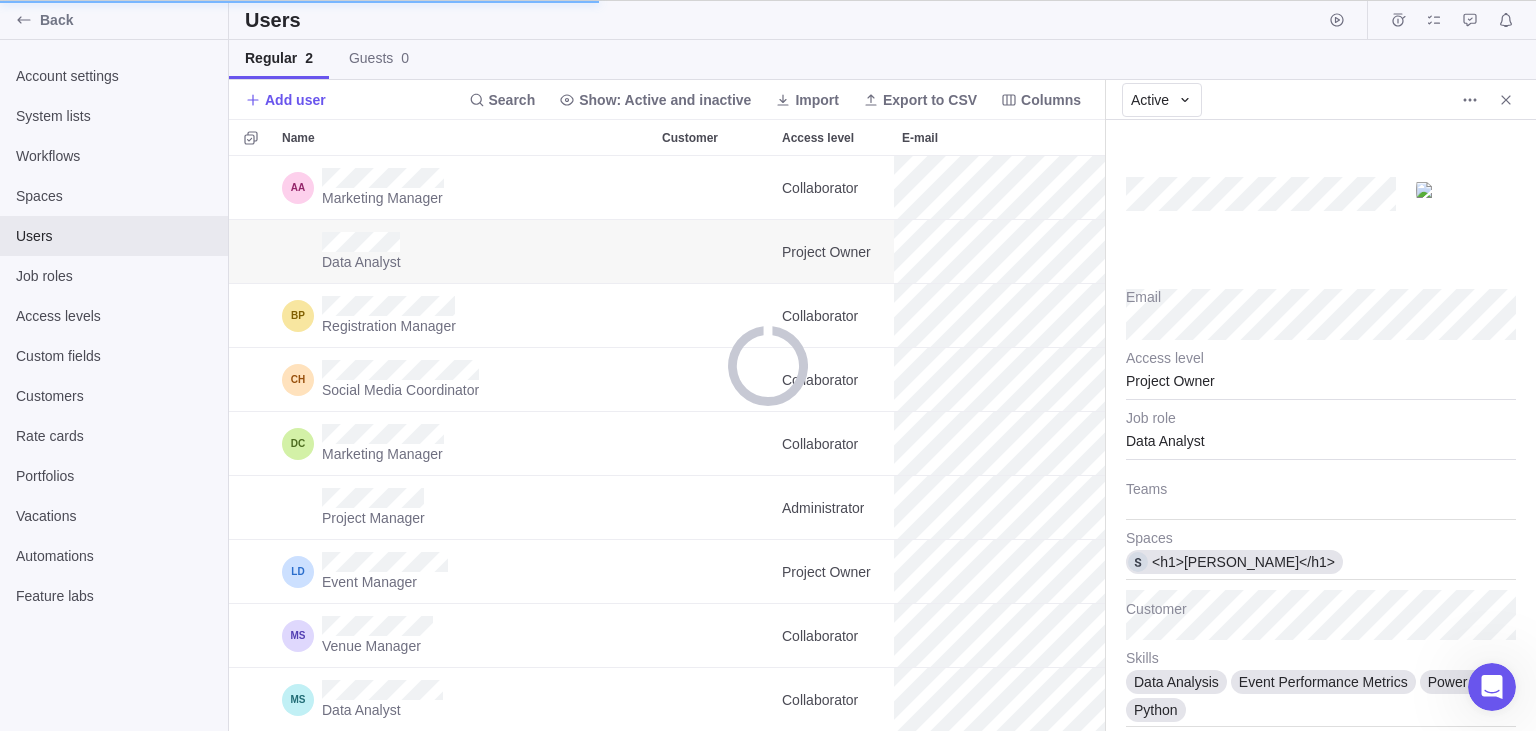 type on "x" 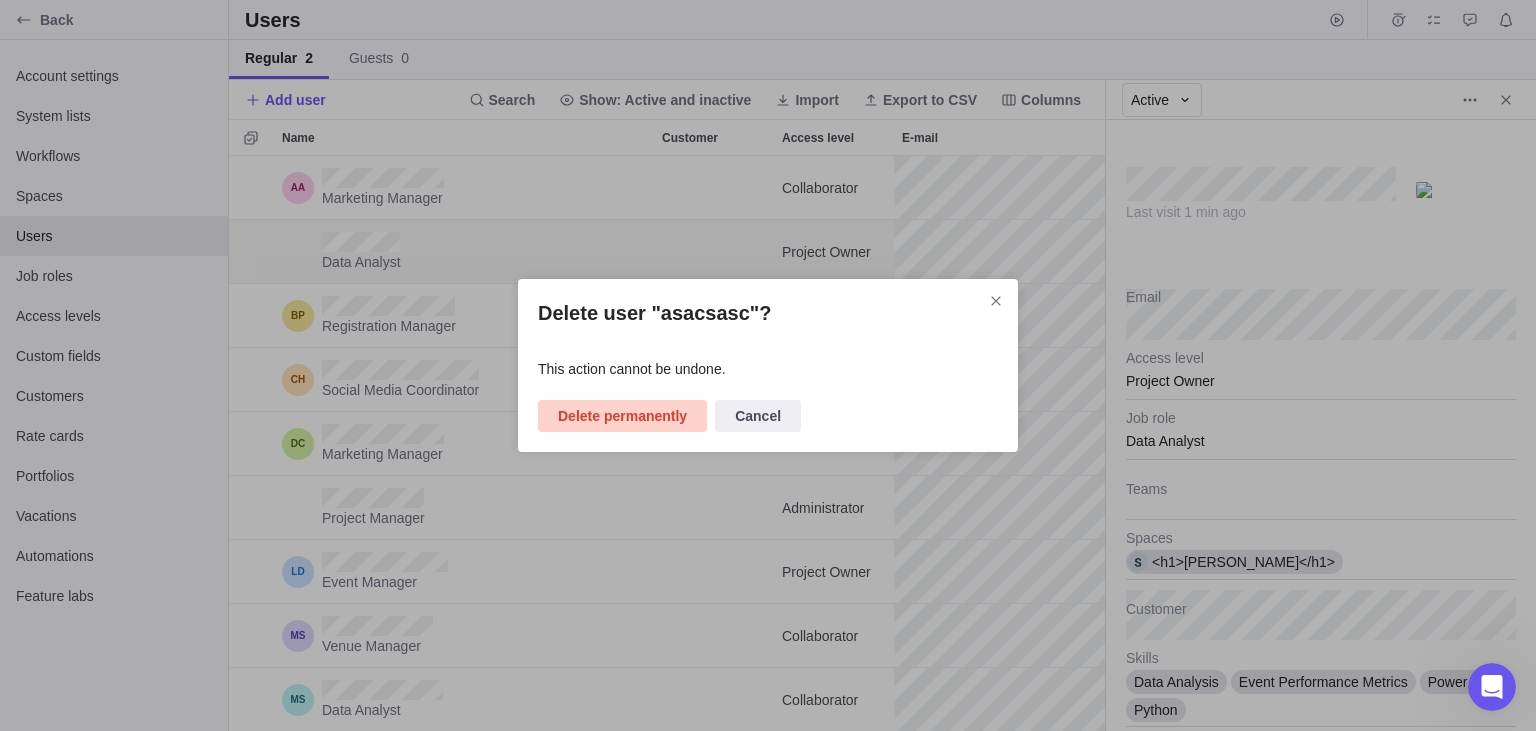click on "Delete permanently" at bounding box center [622, 416] 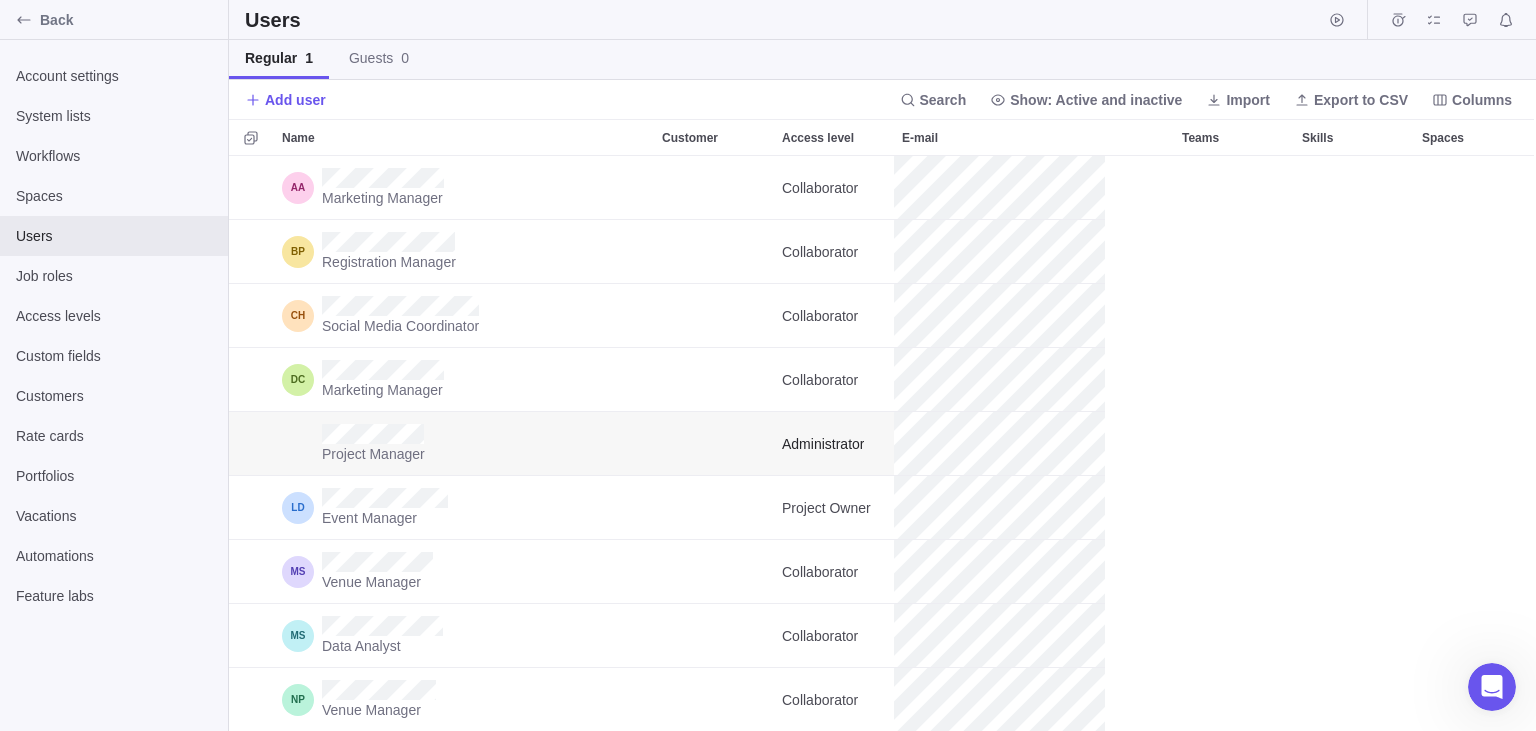scroll, scrollTop: 192, scrollLeft: 0, axis: vertical 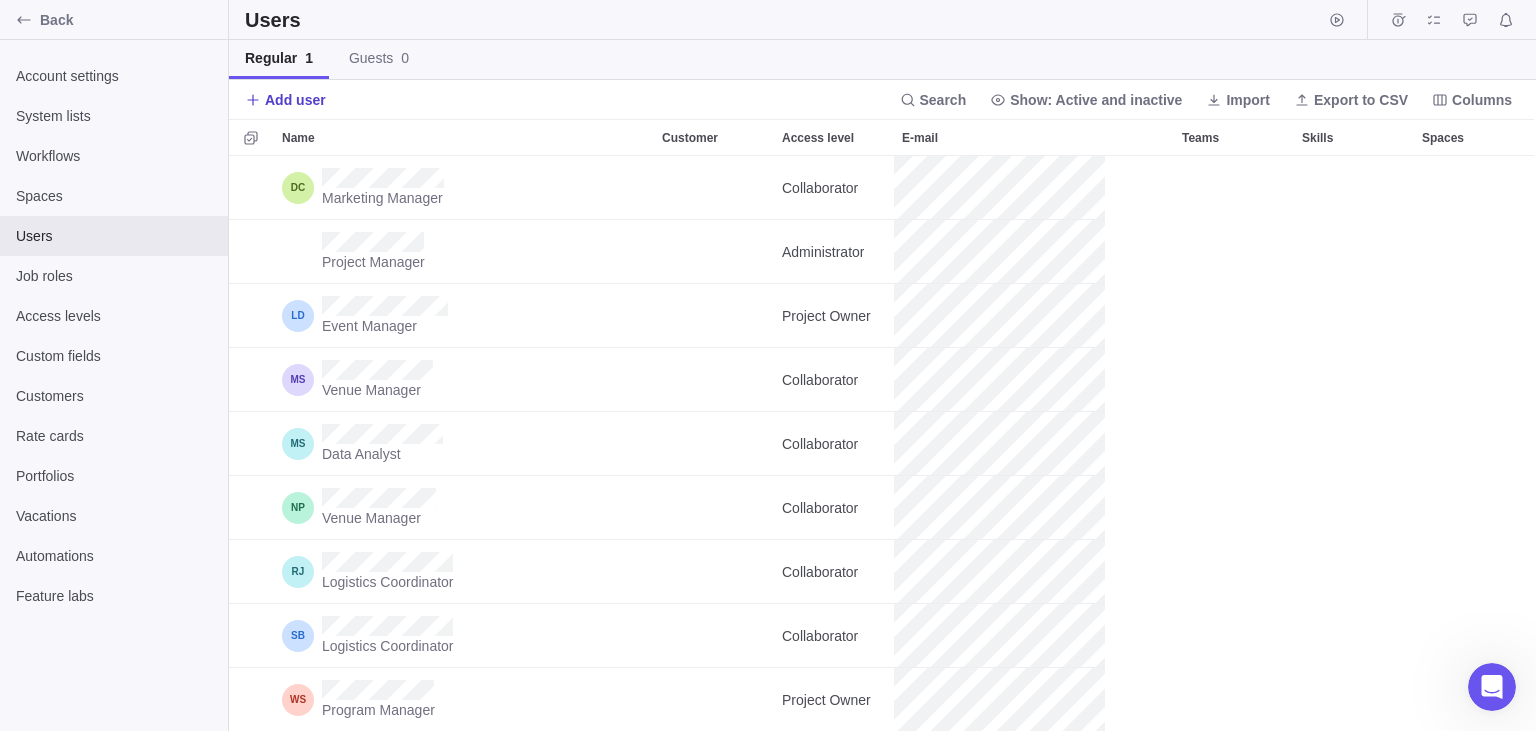 click on "Add user" at bounding box center (285, 100) 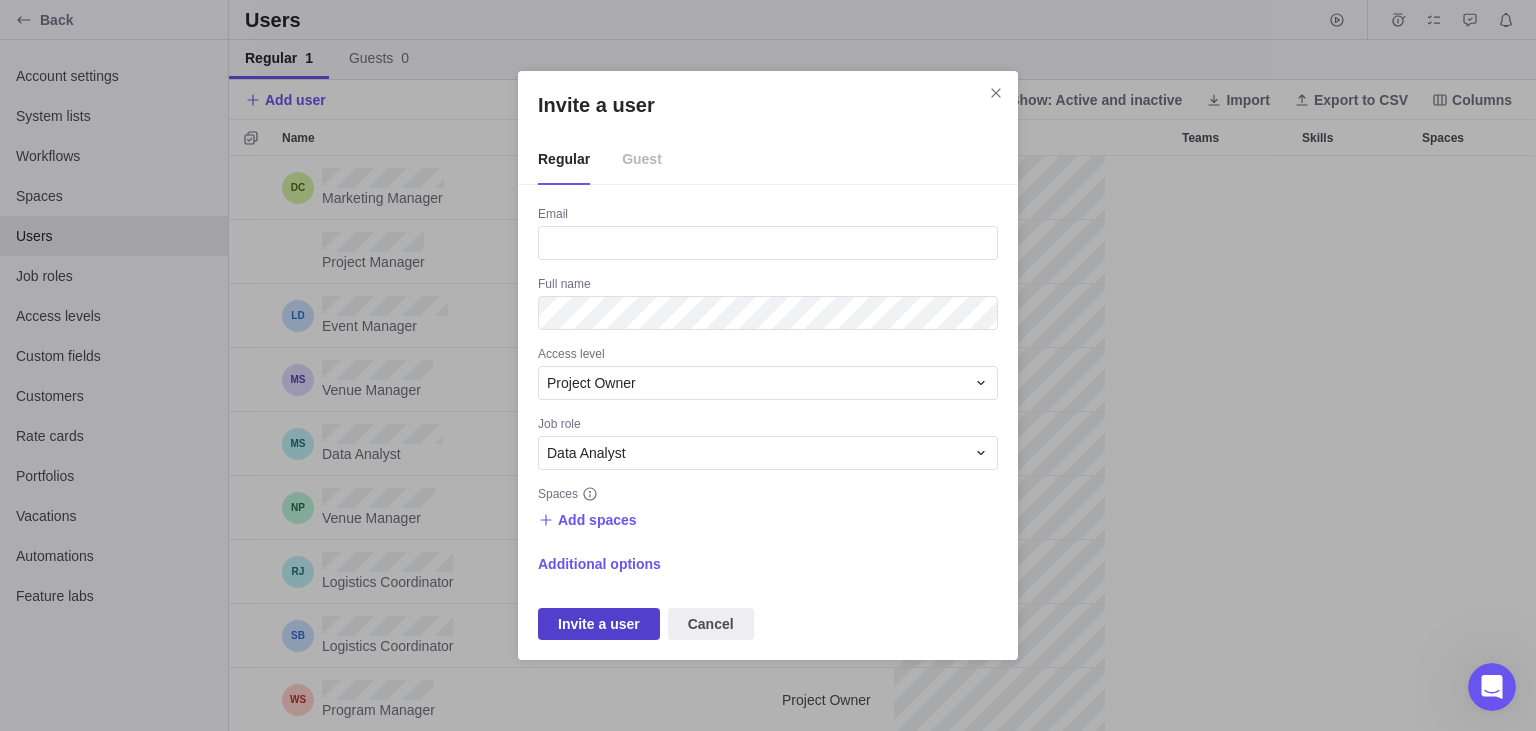 click on "Invite a user" at bounding box center (599, 624) 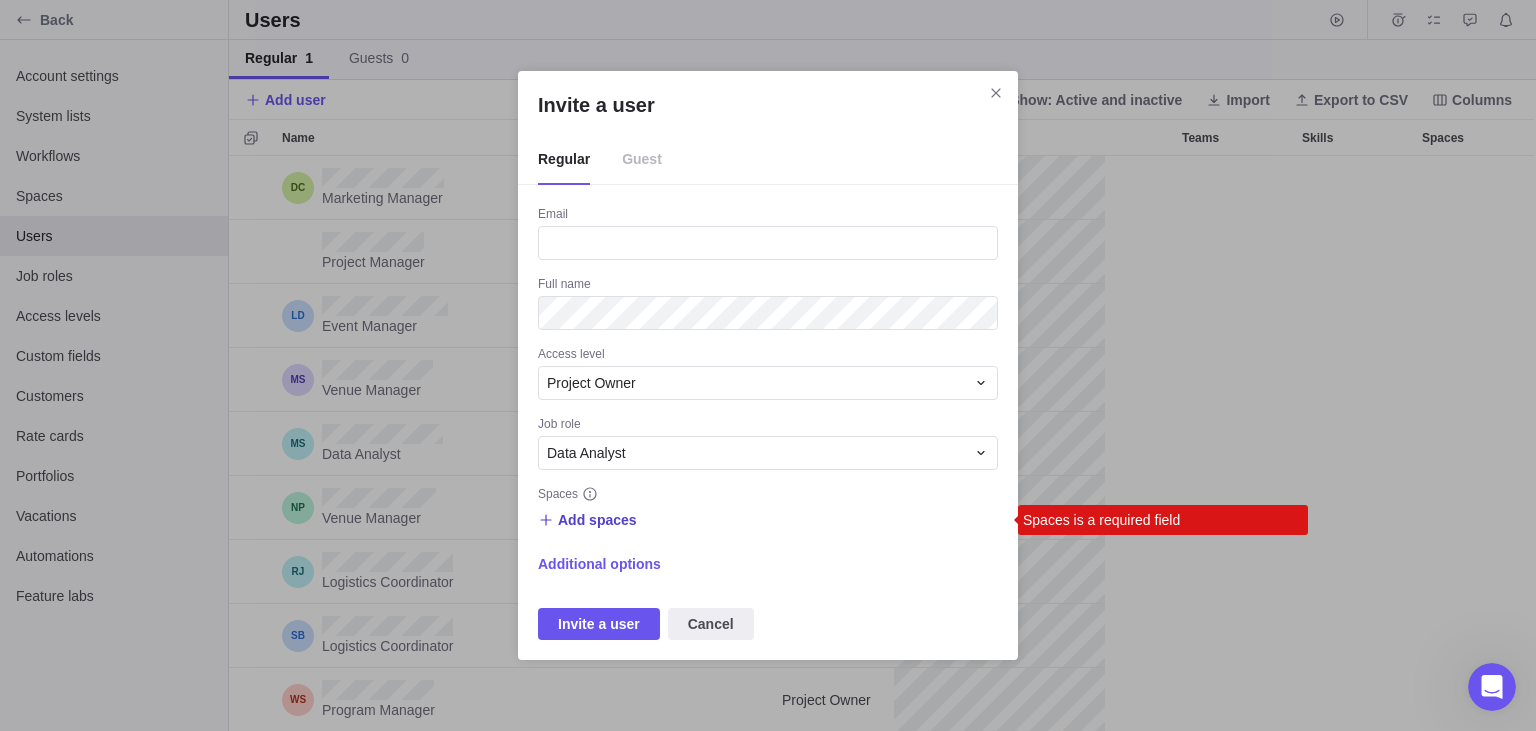 click on "Add spaces" at bounding box center (587, 520) 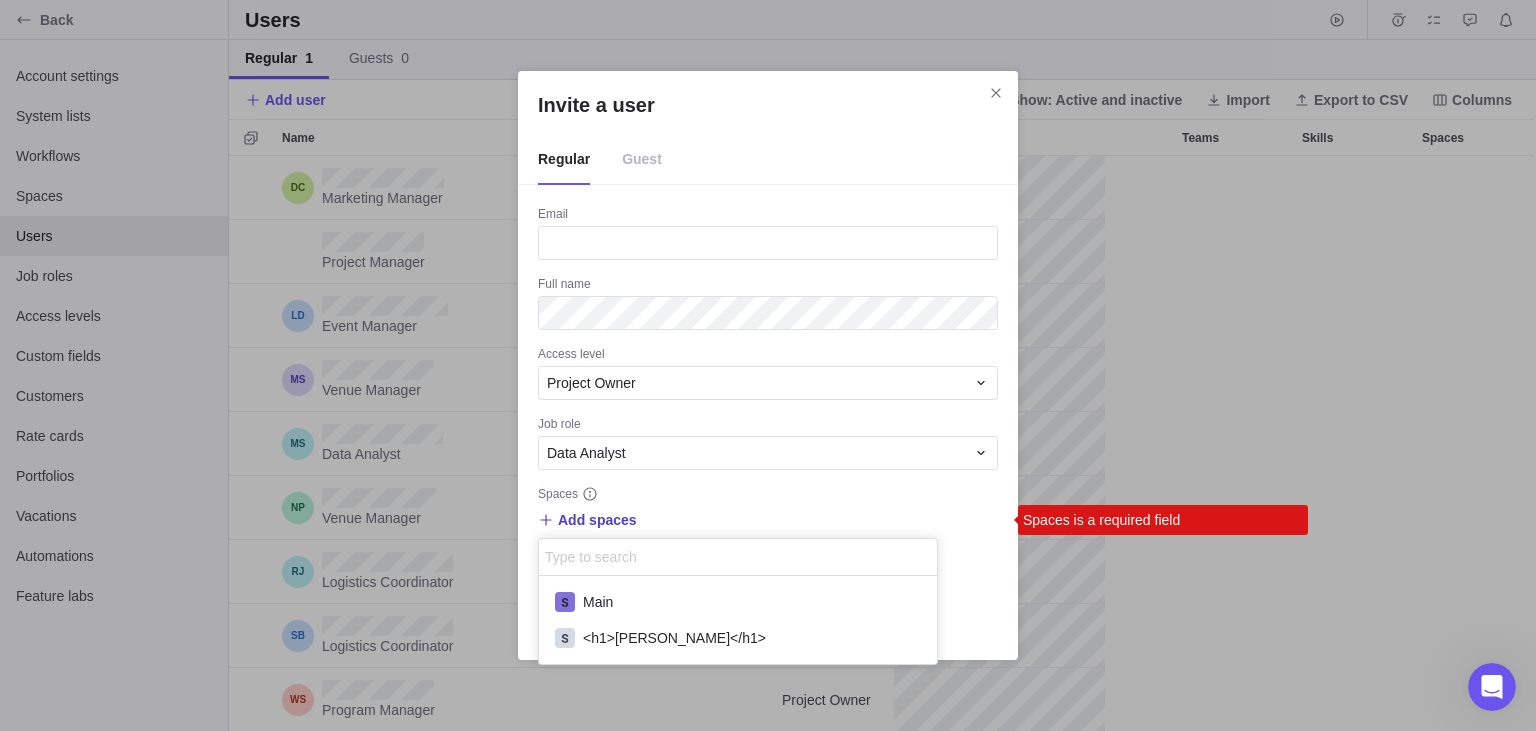 scroll, scrollTop: 1, scrollLeft: 0, axis: vertical 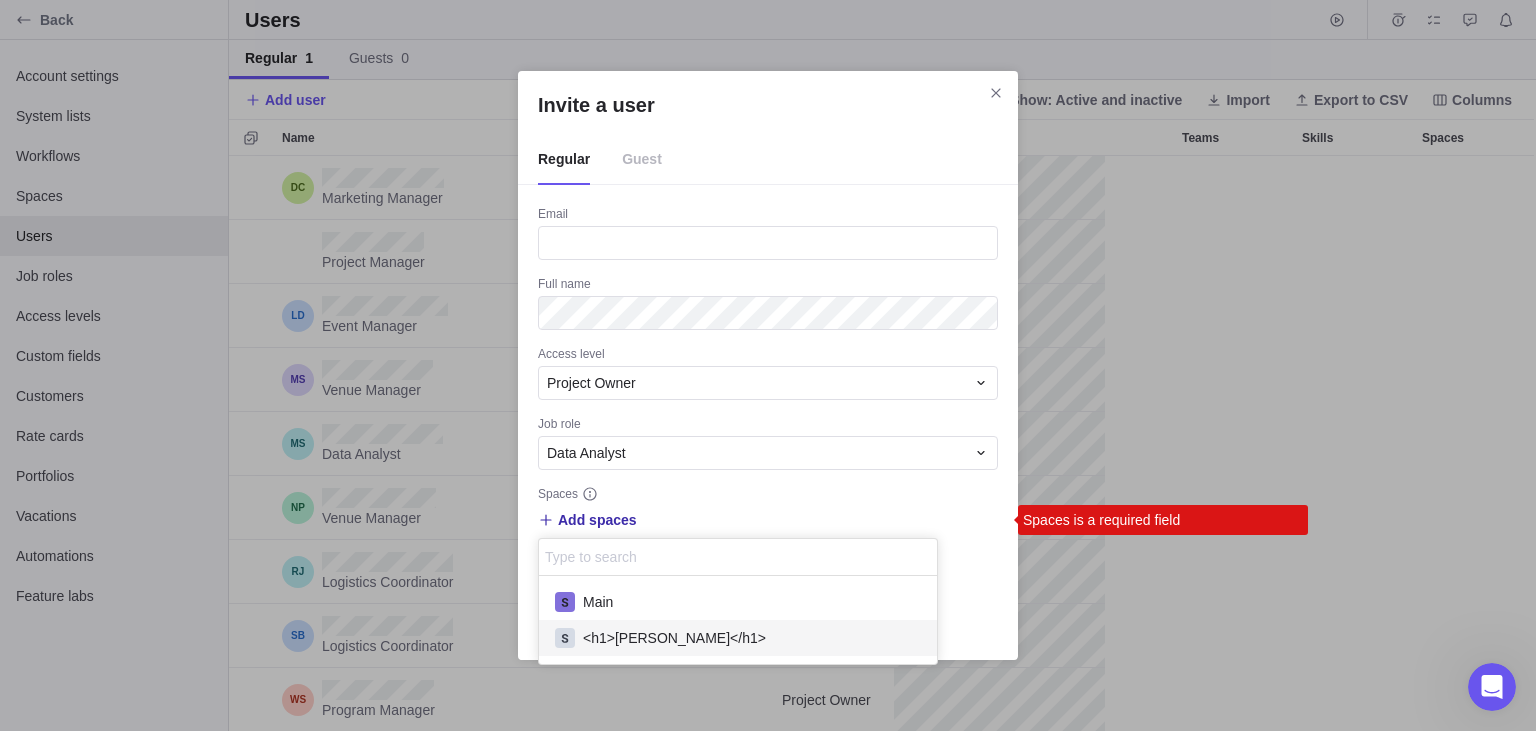 click on "<h1>trest</h1>" at bounding box center (674, 638) 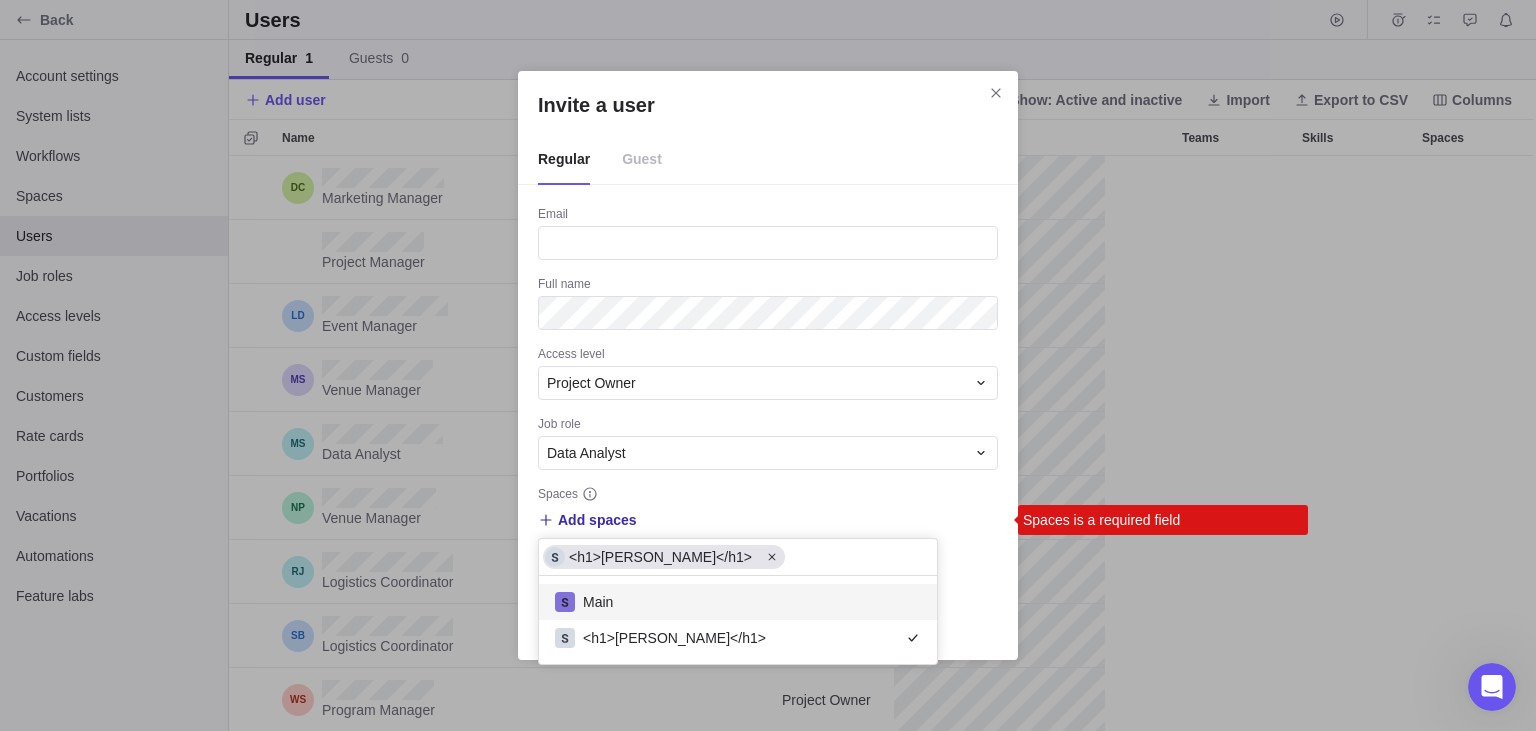 click on "Invite a user Regular Guest Email Full name Access level Project Owner Job role Data Analyst Spaces Add spaces <h1>trest</h1> Main <h1>trest</h1> Spaces is a required field Additional options Invite a user Cancel" at bounding box center [768, 365] 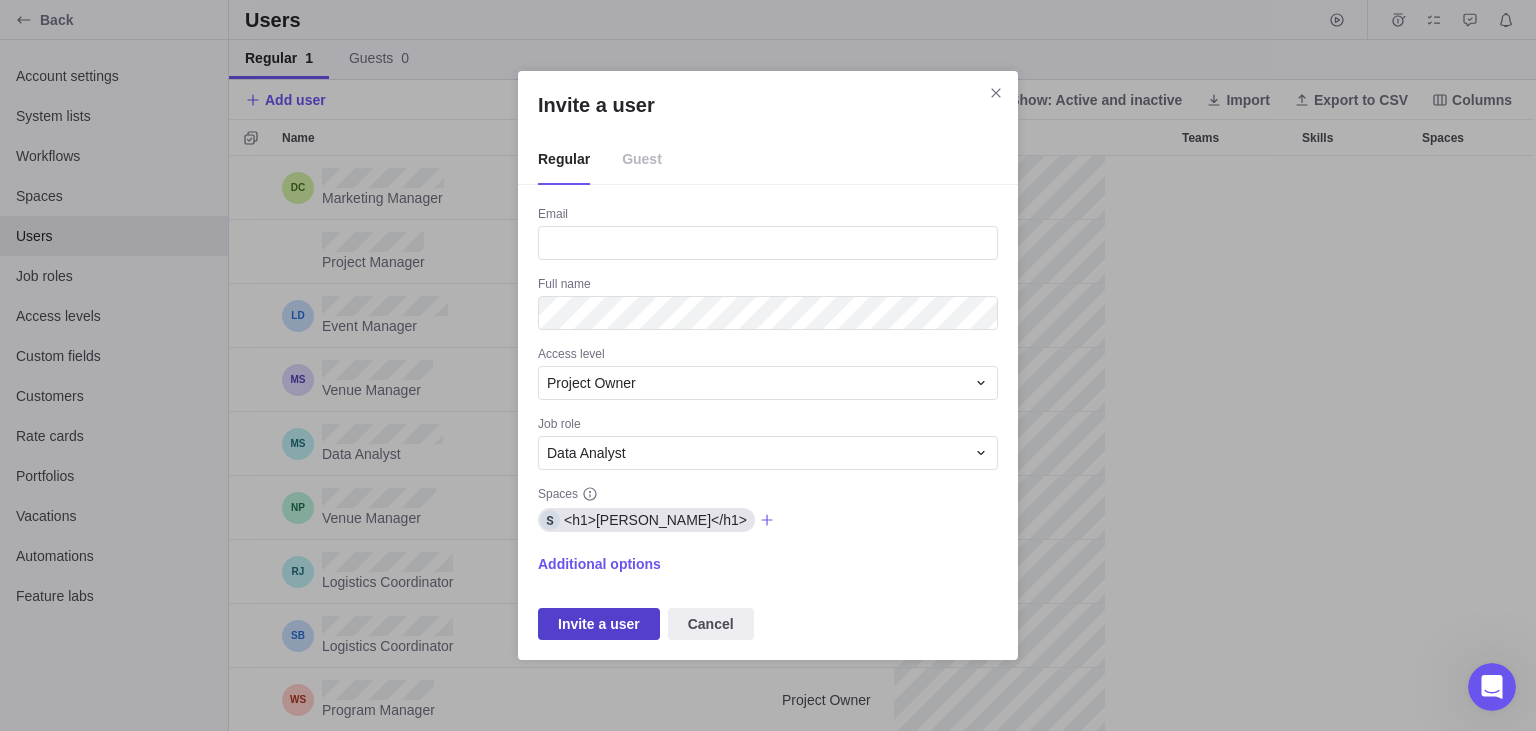 click on "Invite a user" at bounding box center [599, 624] 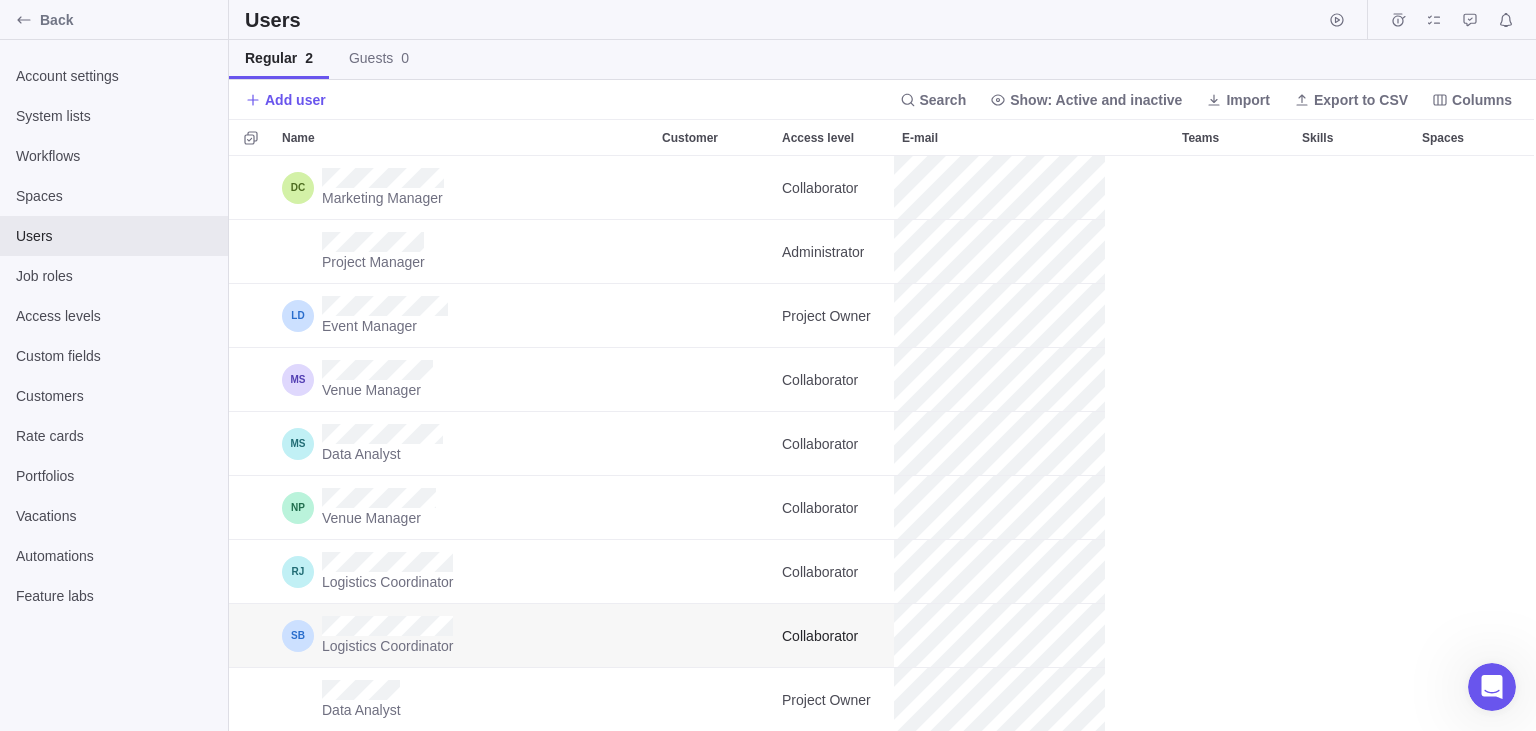 scroll, scrollTop: 256, scrollLeft: 0, axis: vertical 